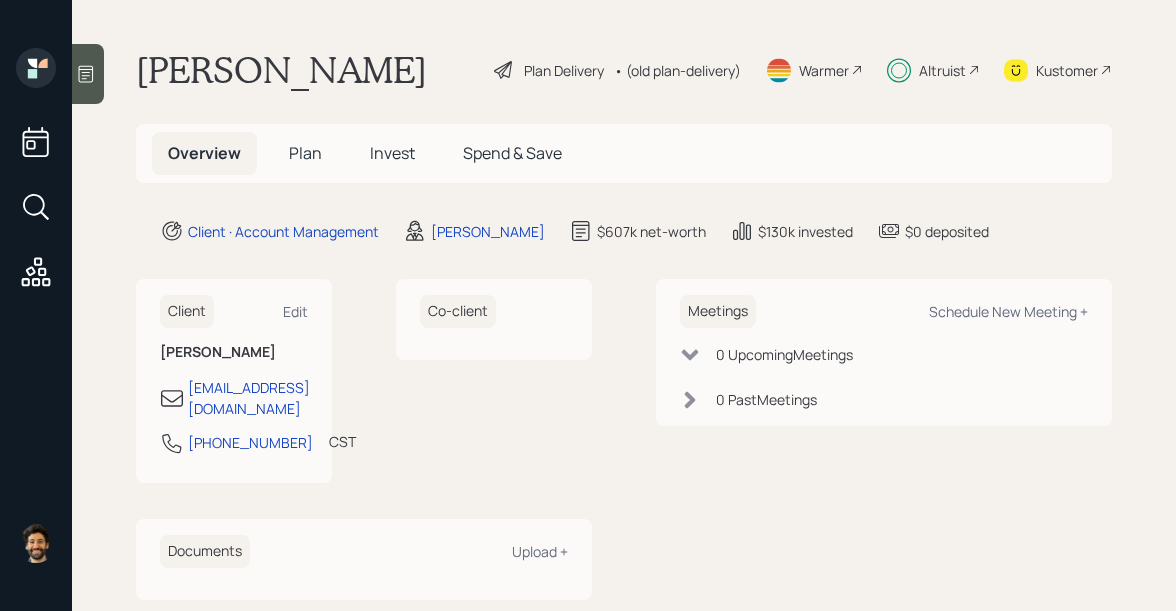 scroll, scrollTop: 0, scrollLeft: 0, axis: both 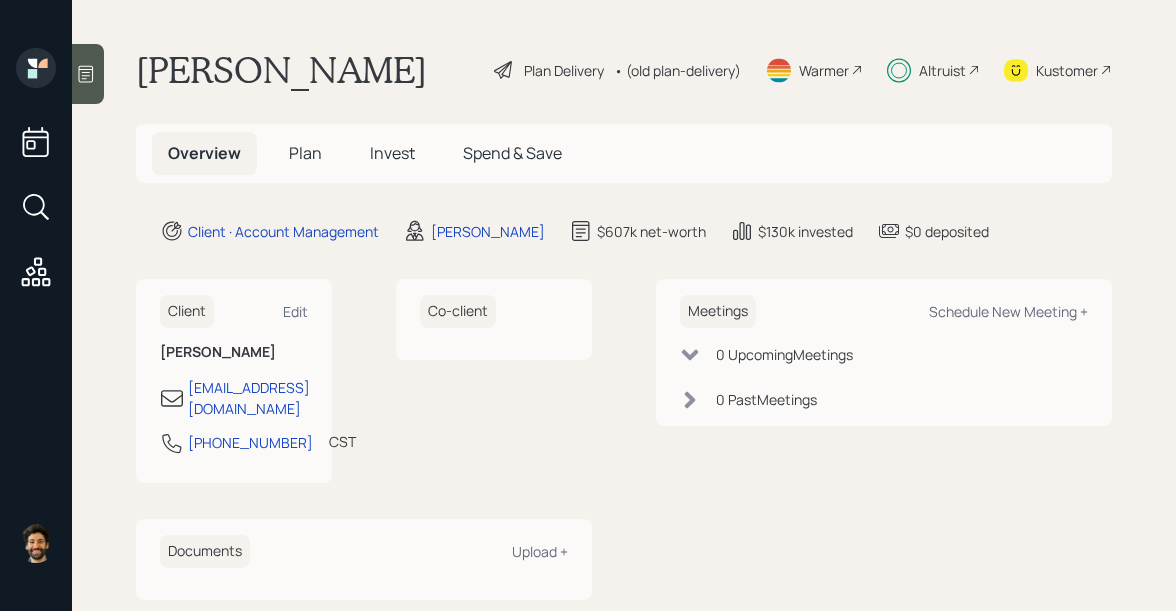 click on "Invest" at bounding box center (392, 153) 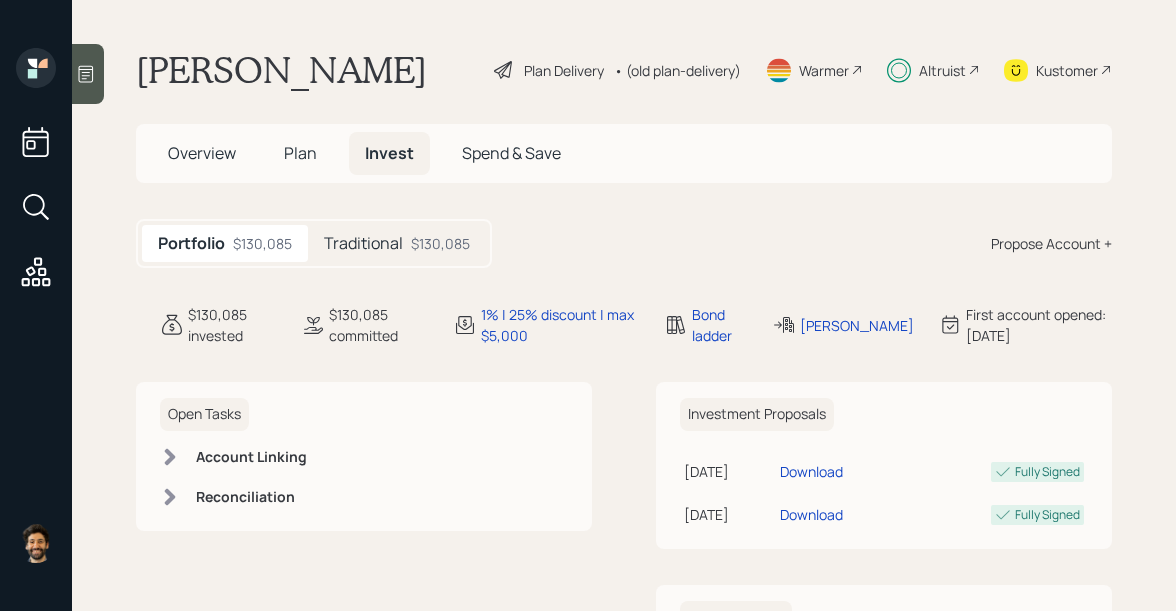 click on "Plan" at bounding box center (300, 153) 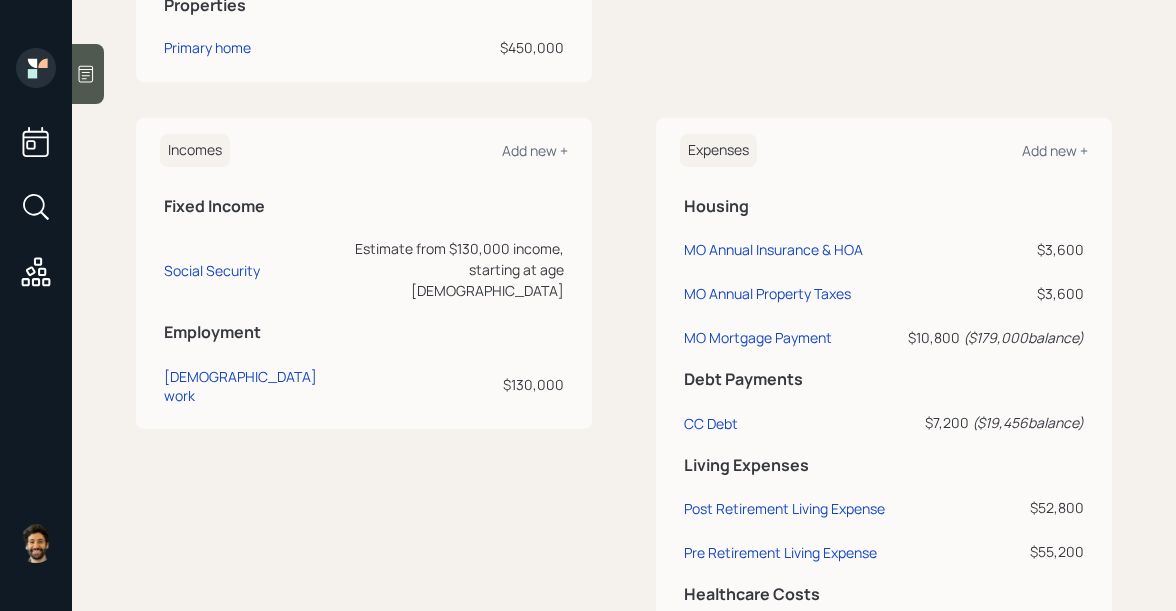 scroll, scrollTop: 1122, scrollLeft: 0, axis: vertical 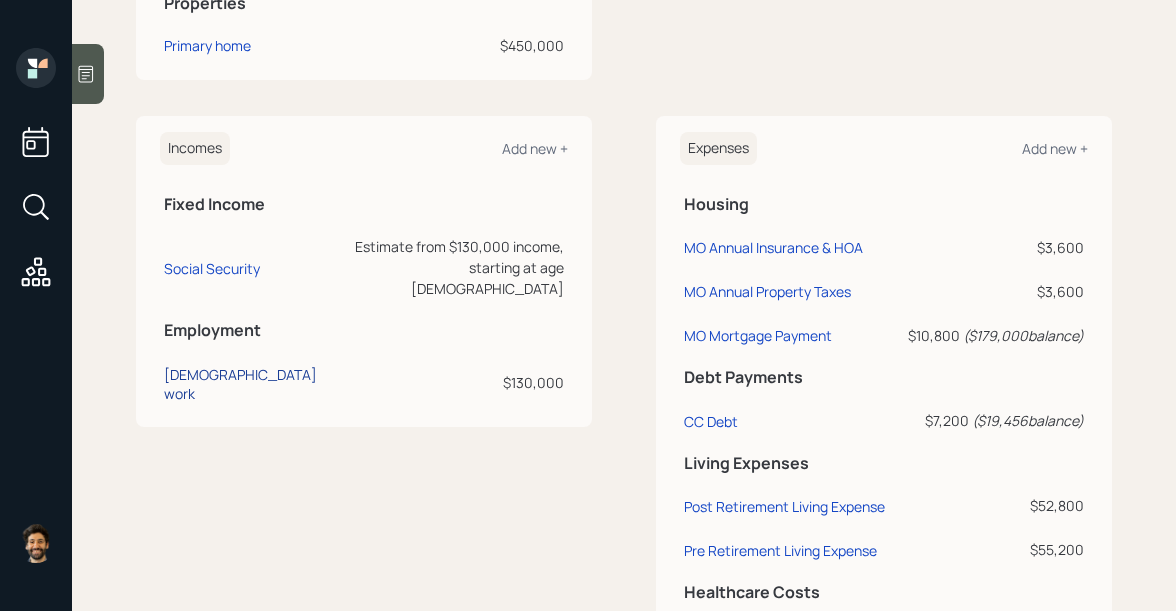 click on "[DEMOGRAPHIC_DATA] work" at bounding box center [245, 384] 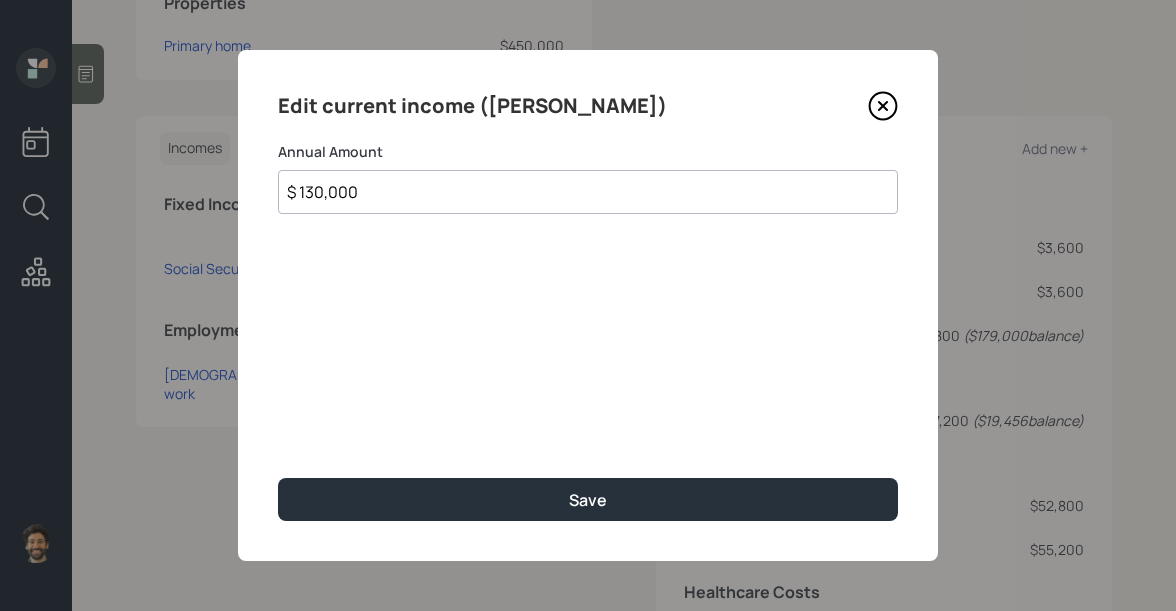 click on "$ 130,000" at bounding box center (588, 192) 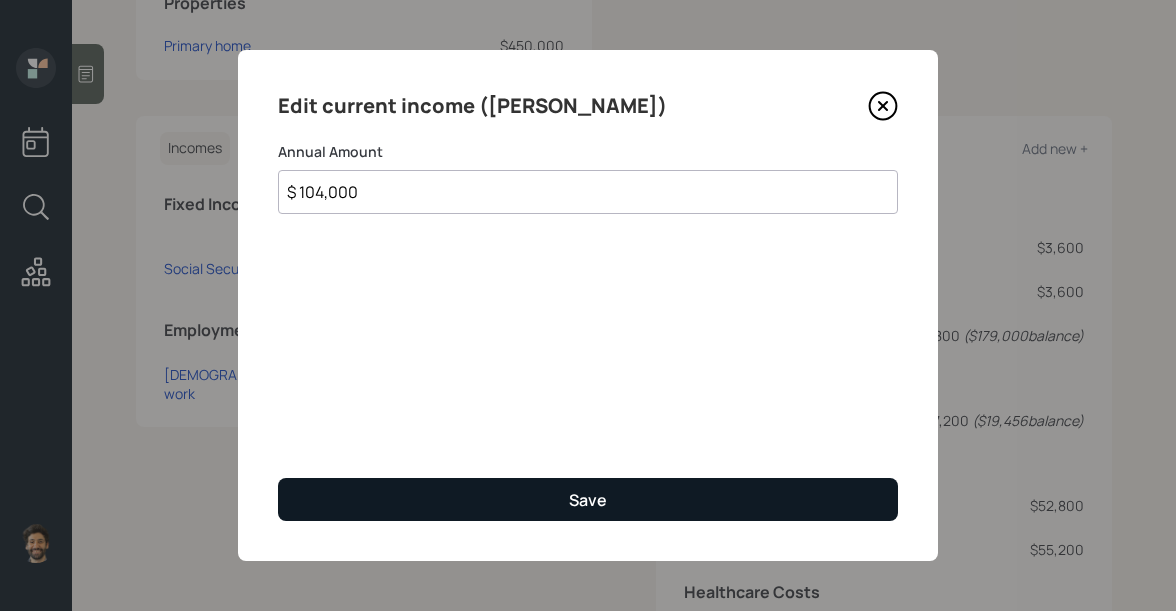 type on "$ 104,000" 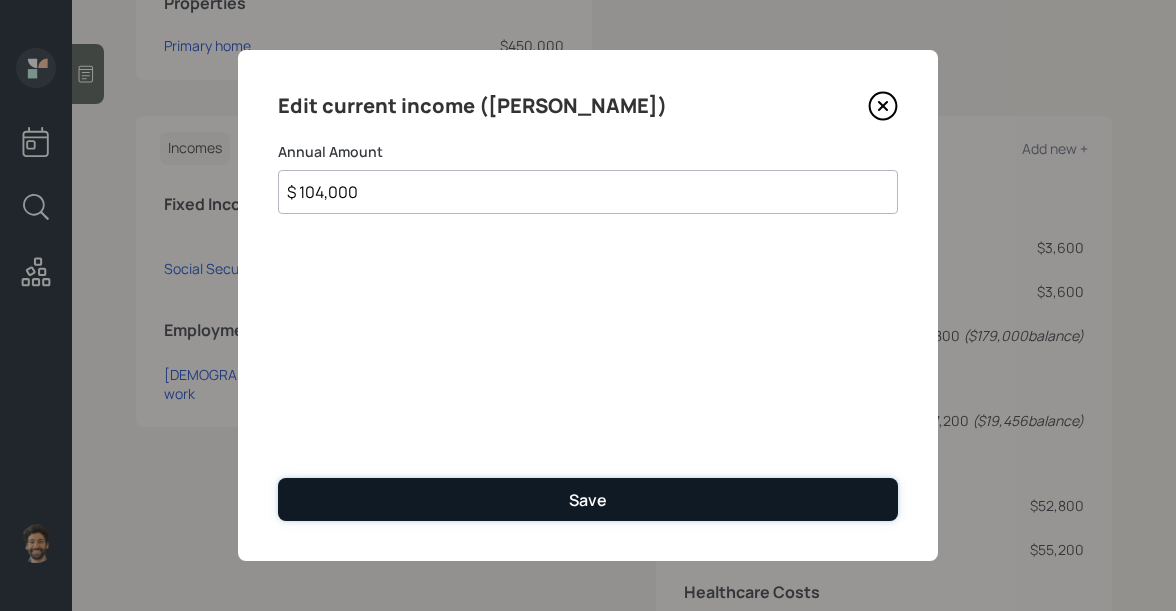 click on "Save" at bounding box center (588, 499) 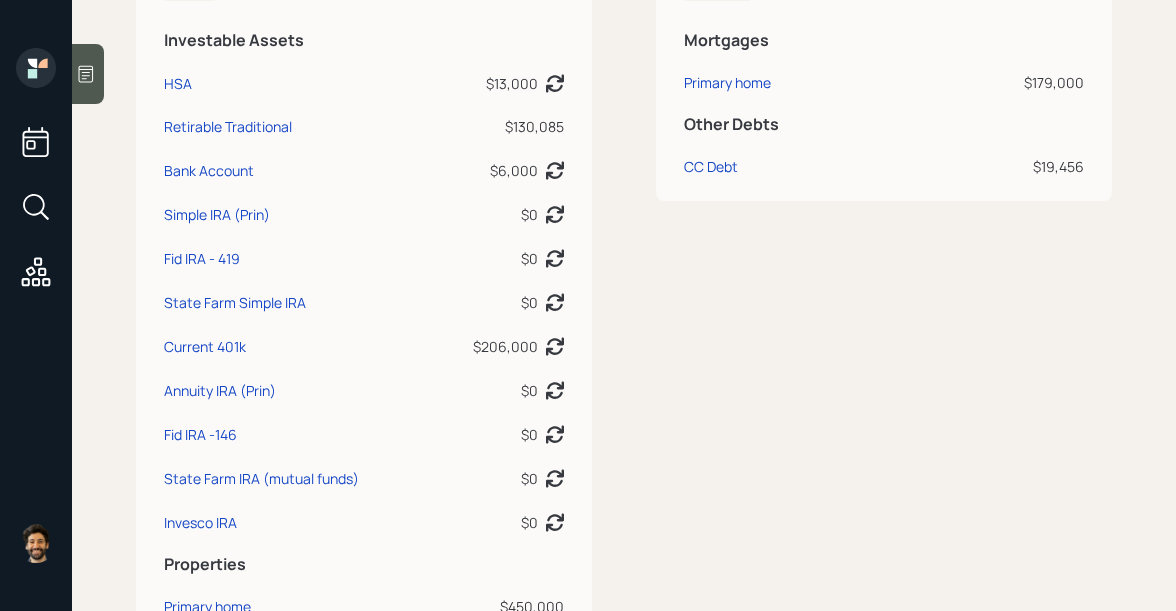 scroll, scrollTop: 497, scrollLeft: 0, axis: vertical 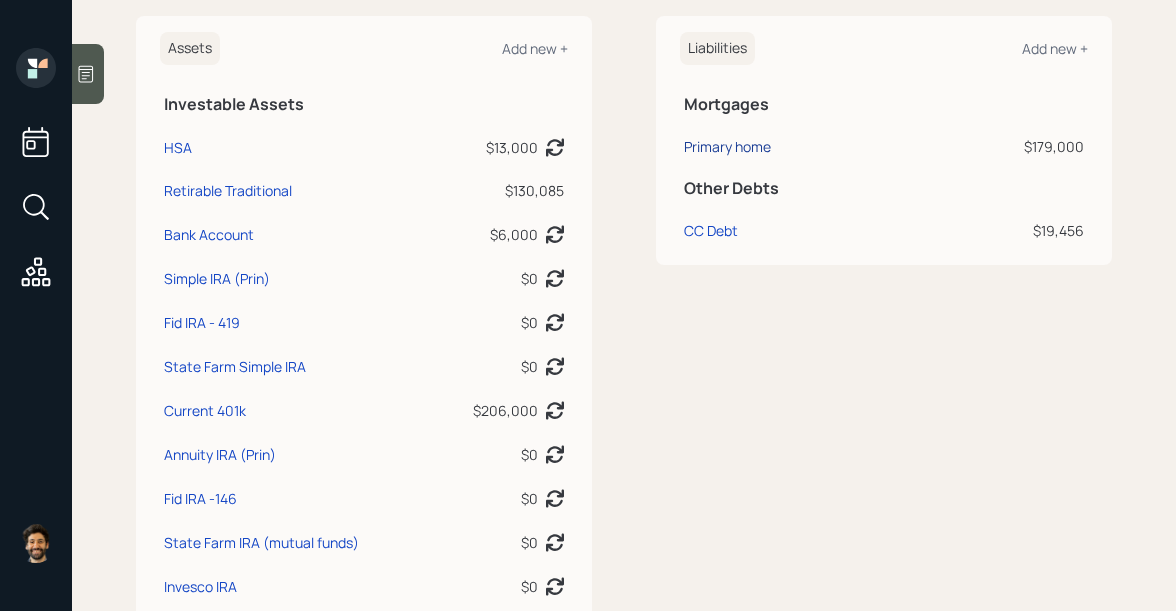 click on "Primary home" at bounding box center (727, 146) 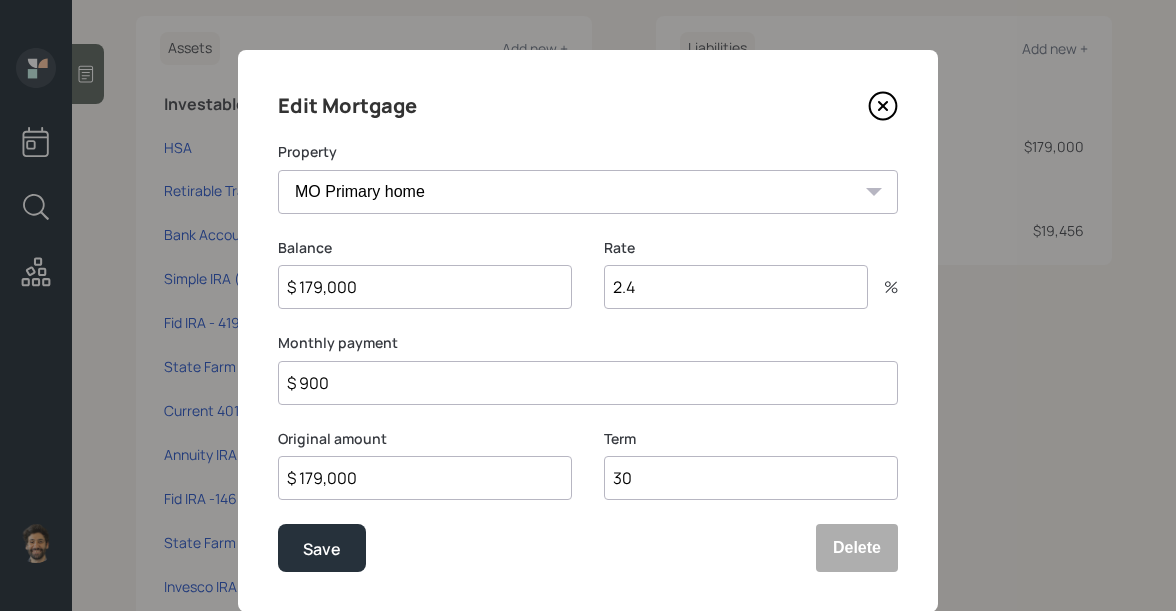 click on "$ 179,000" at bounding box center [425, 287] 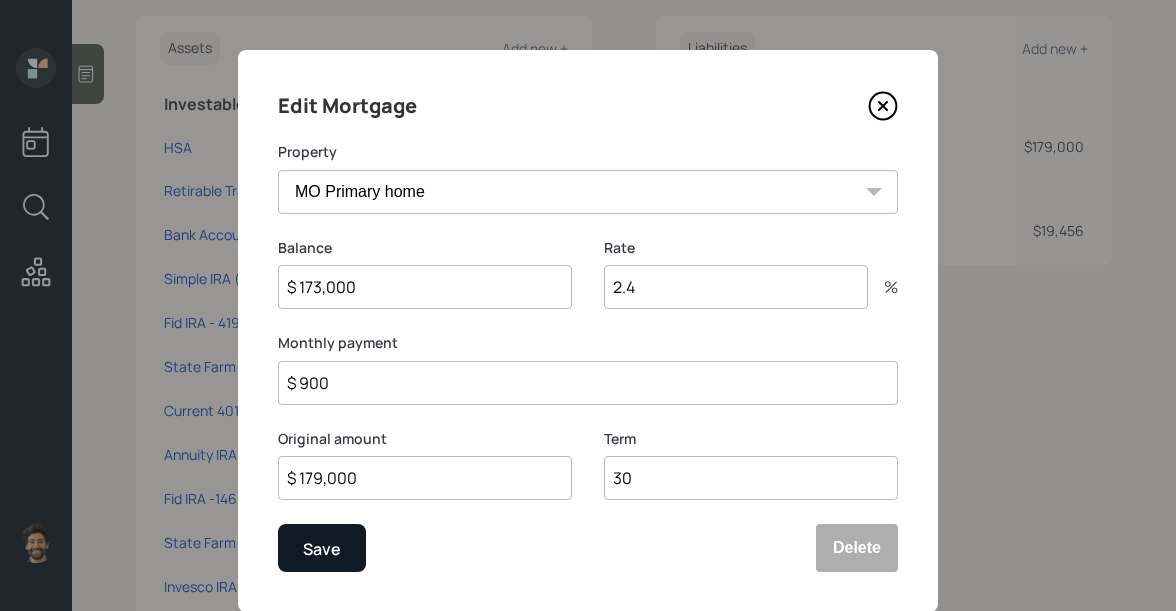 type on "$ 173,000" 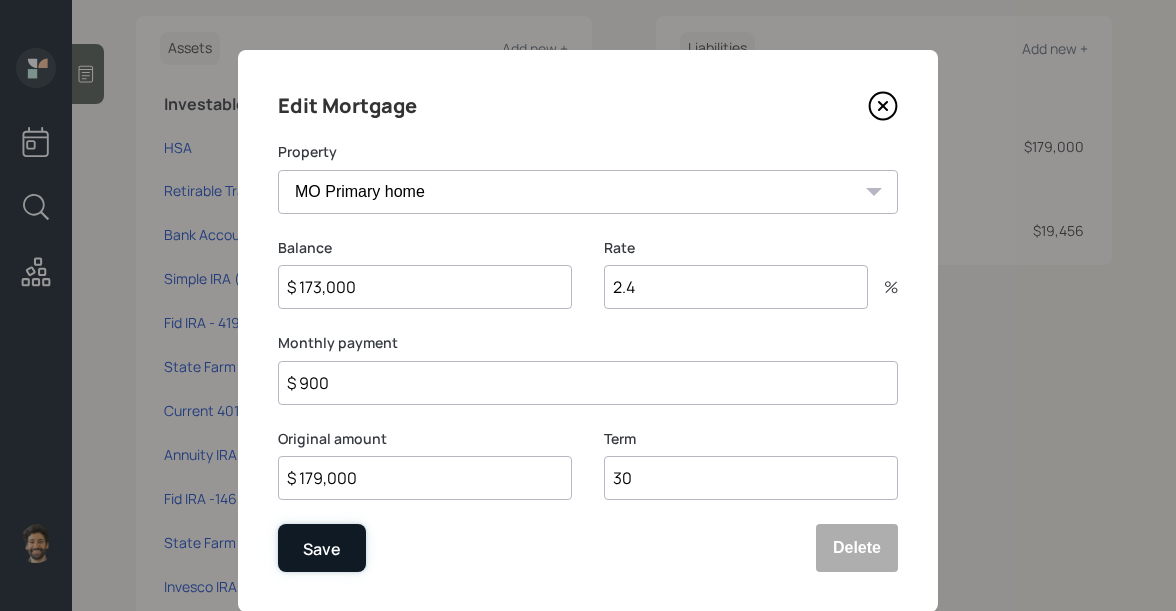 click on "Save" at bounding box center (322, 549) 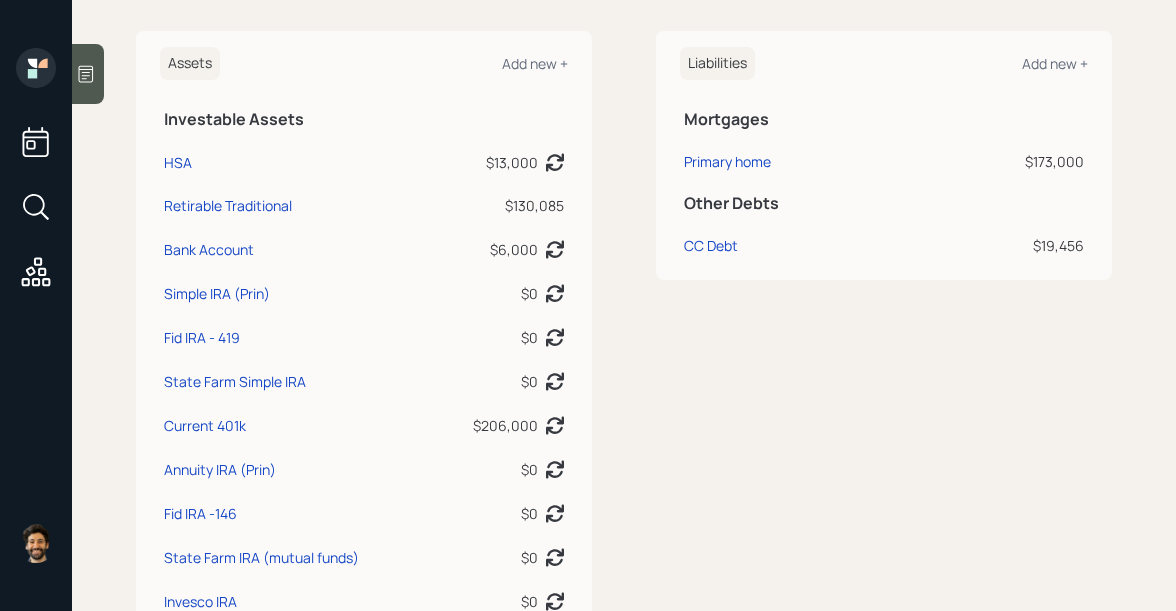 scroll, scrollTop: 468, scrollLeft: 0, axis: vertical 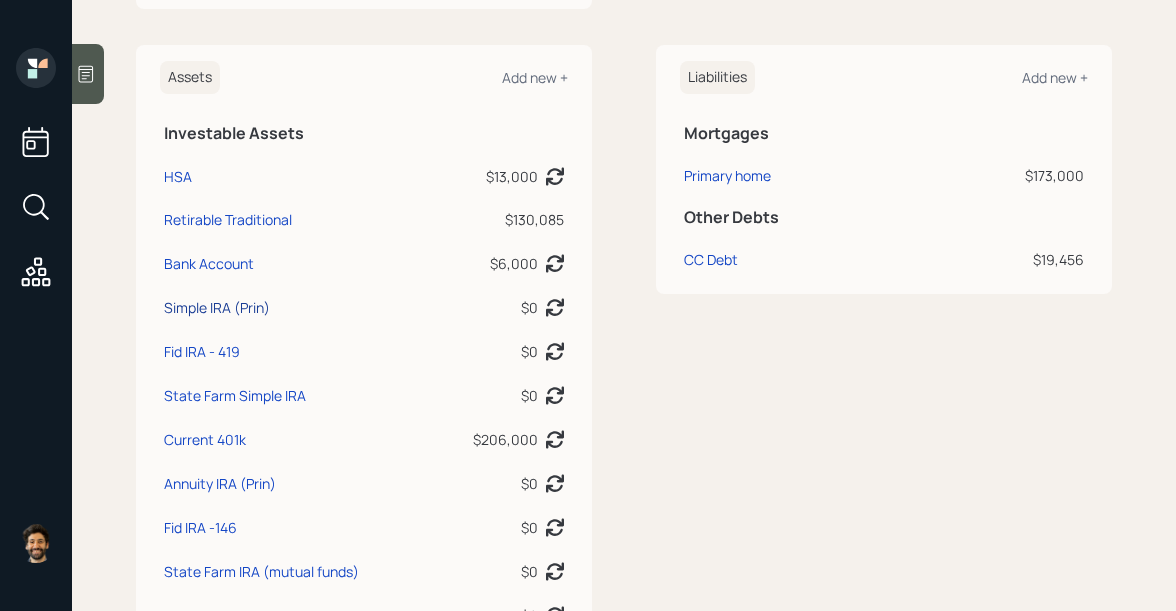 click on "Simple IRA (Prin)" at bounding box center [217, 307] 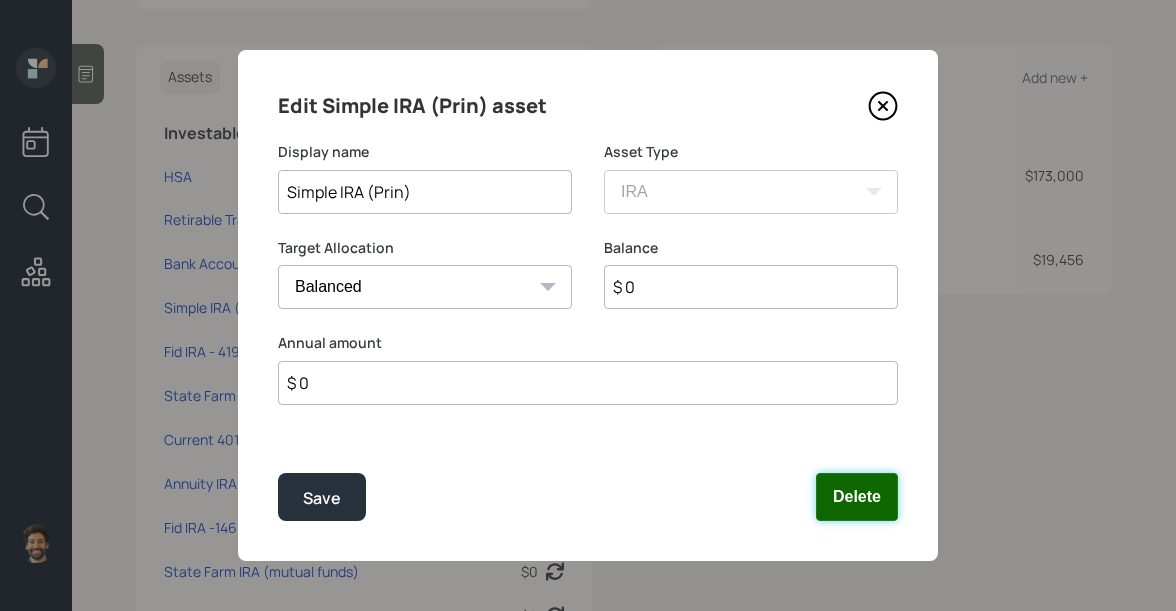 click on "Delete" at bounding box center (857, 497) 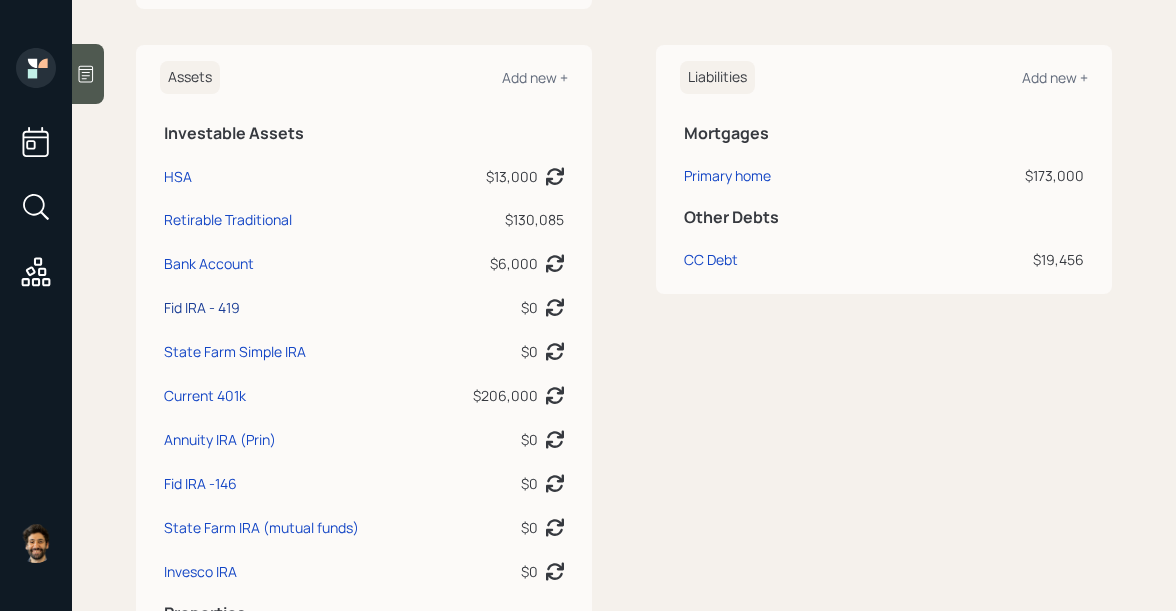 click on "Fid IRA - 419" at bounding box center [202, 307] 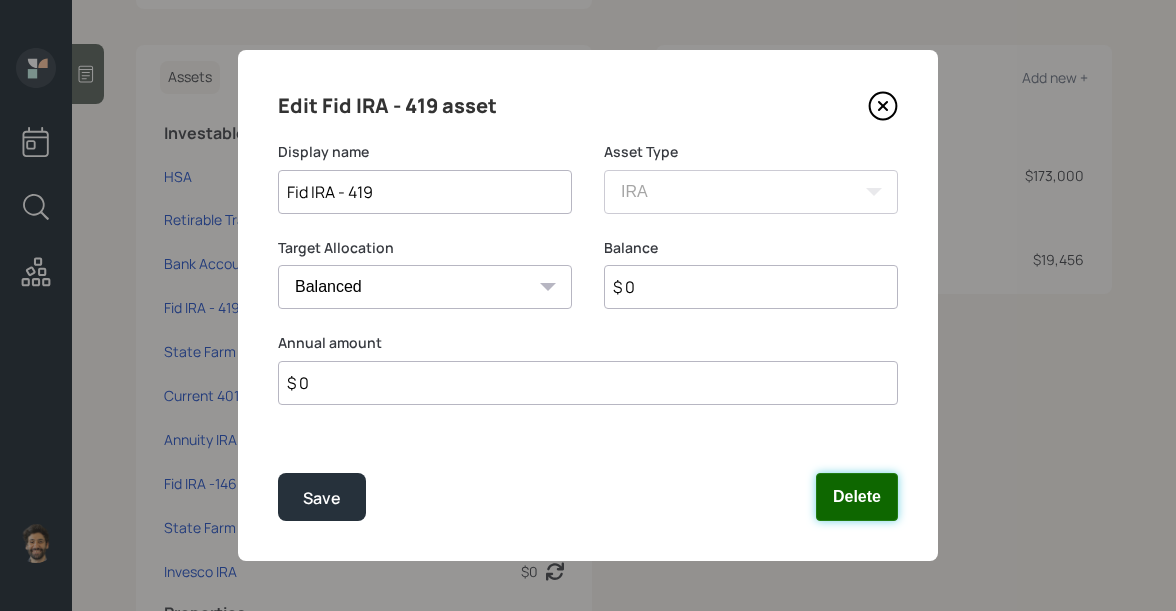 click on "Delete" at bounding box center (857, 497) 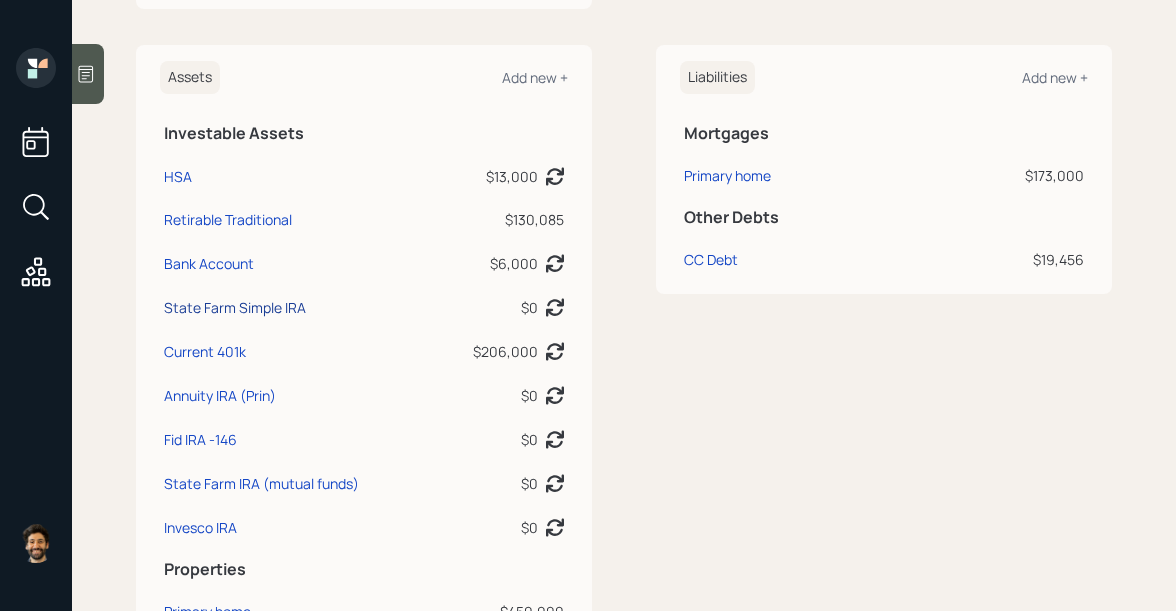 click on "State Farm Simple IRA" at bounding box center (235, 307) 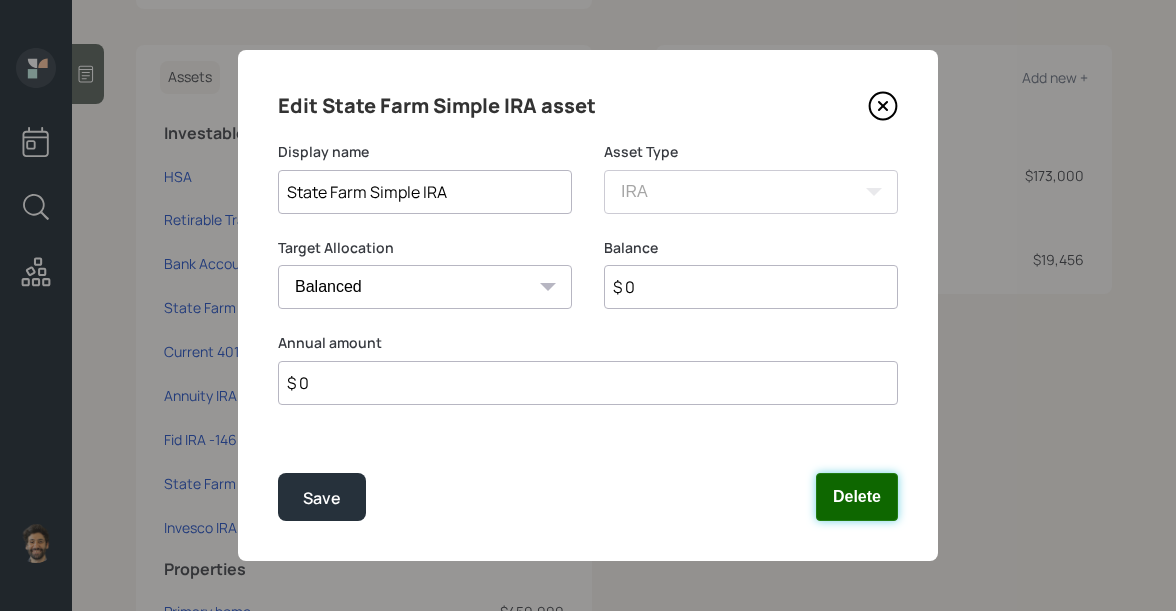 click on "Delete" at bounding box center (857, 497) 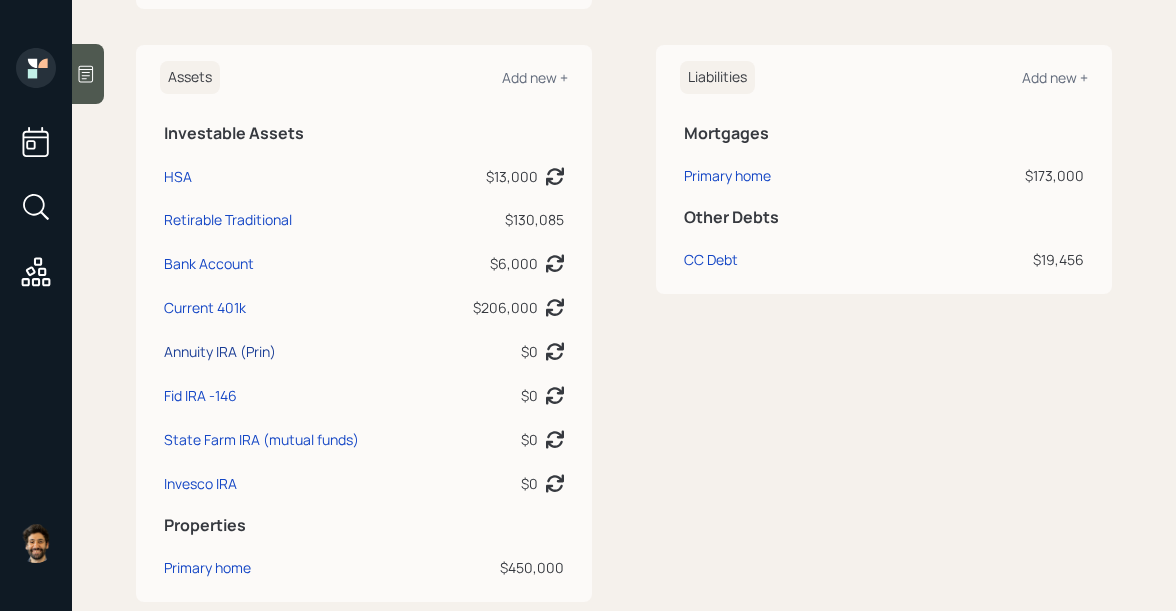 click on "Annuity IRA (Prin)" at bounding box center (220, 351) 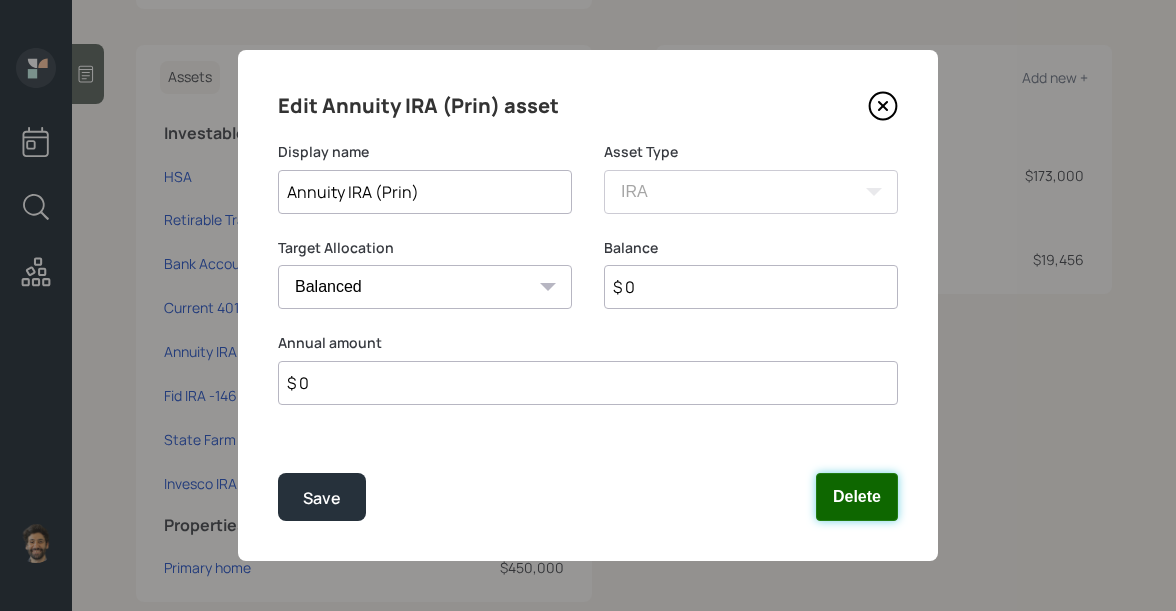 click on "Delete" at bounding box center (857, 497) 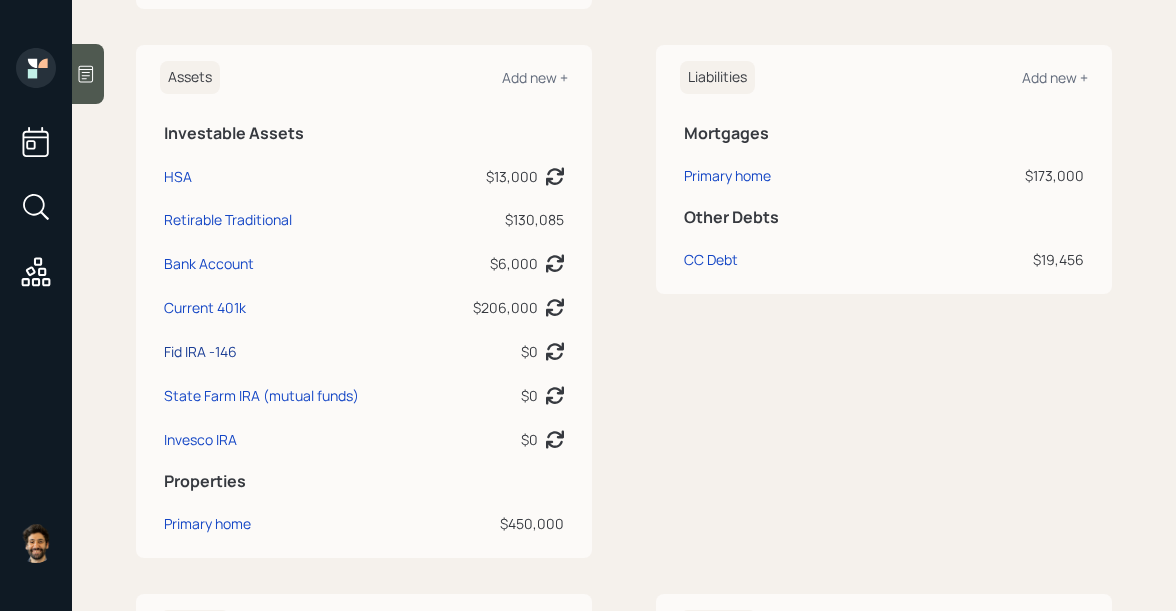 click on "Fid IRA -146" at bounding box center (200, 351) 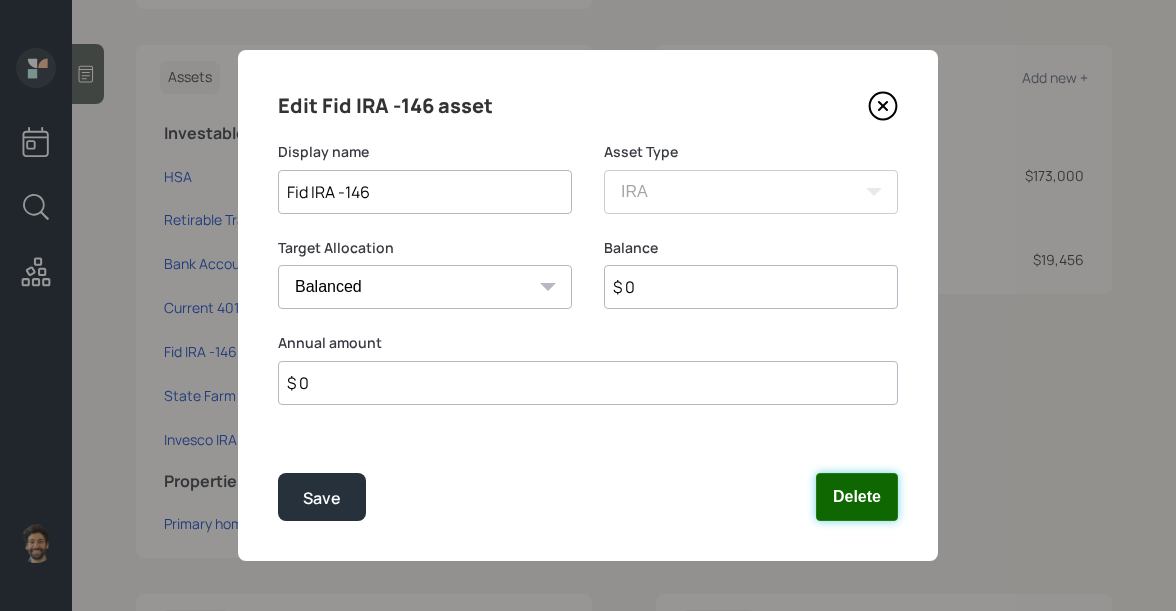click on "Delete" at bounding box center [857, 497] 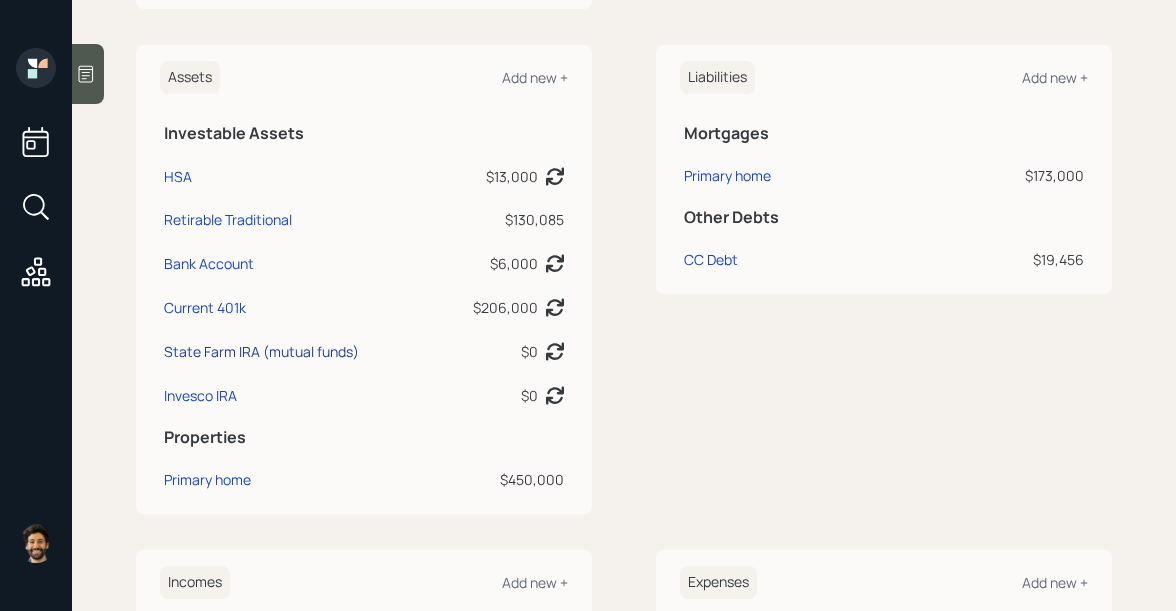 click on "State Farm IRA (mutual funds)" at bounding box center (261, 351) 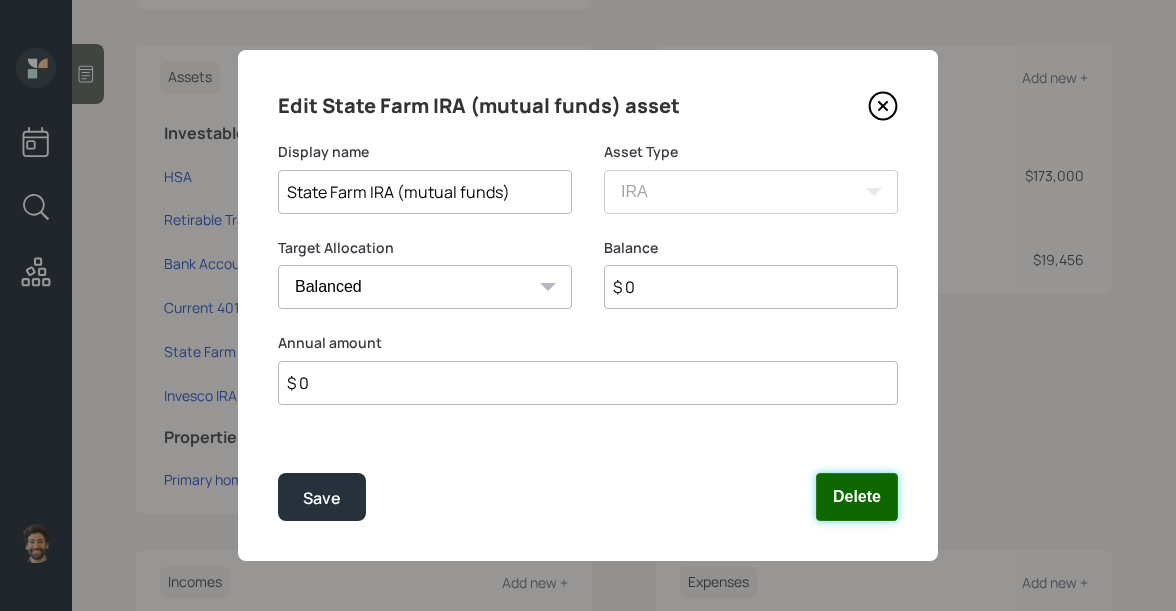 click on "Delete" at bounding box center [857, 497] 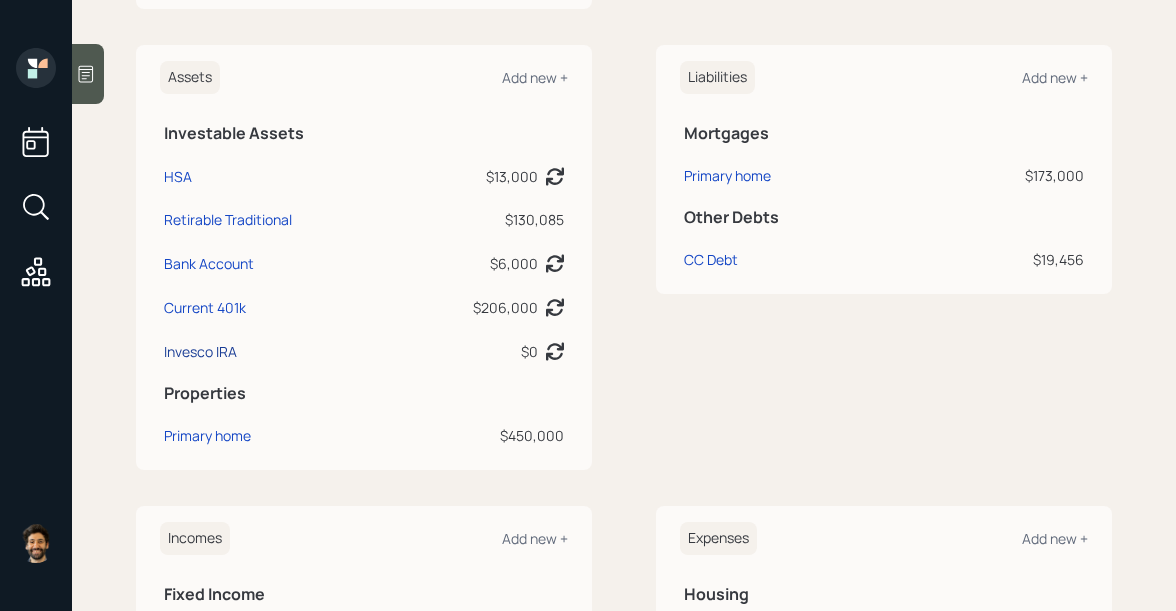 click on "Invesco IRA" at bounding box center [200, 351] 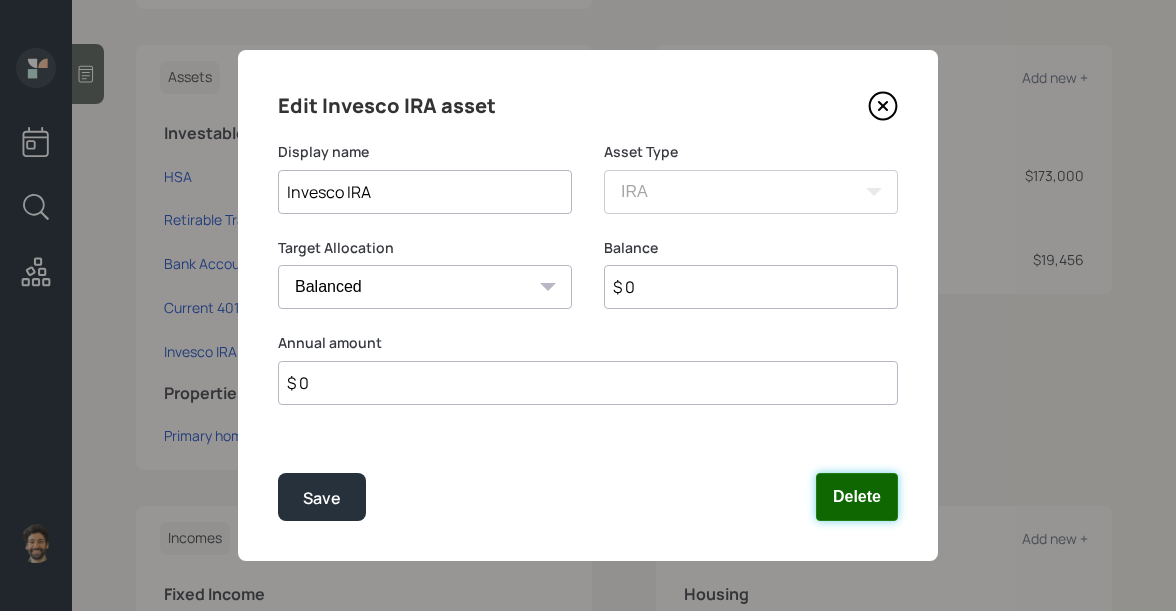 click on "Delete" at bounding box center [857, 497] 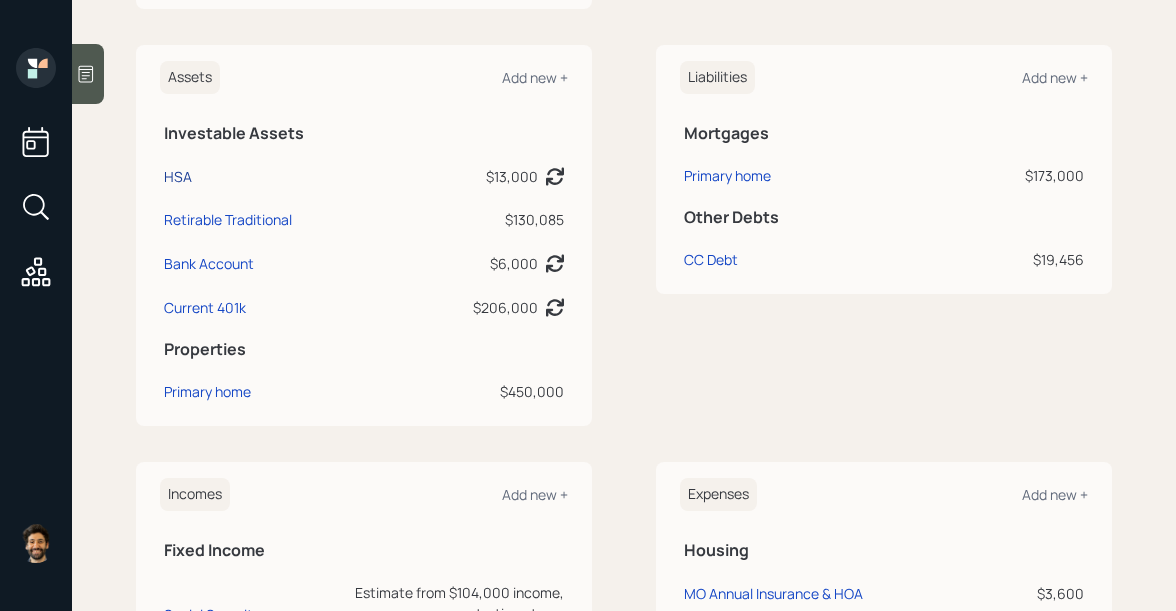 click on "HSA" at bounding box center (178, 176) 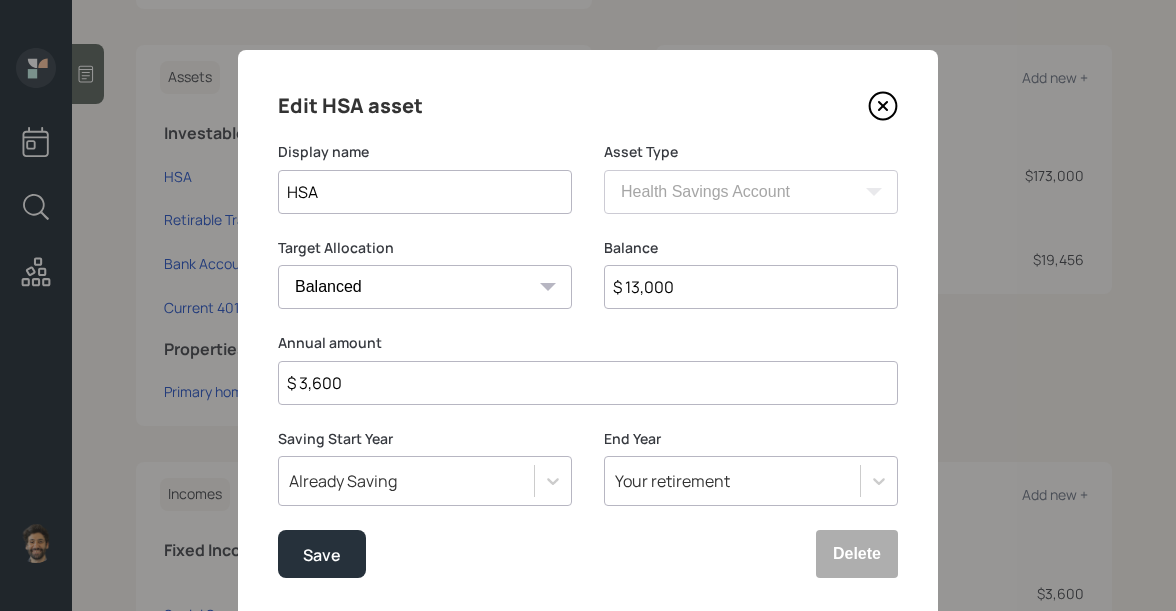 click on "$ 13,000" at bounding box center (751, 287) 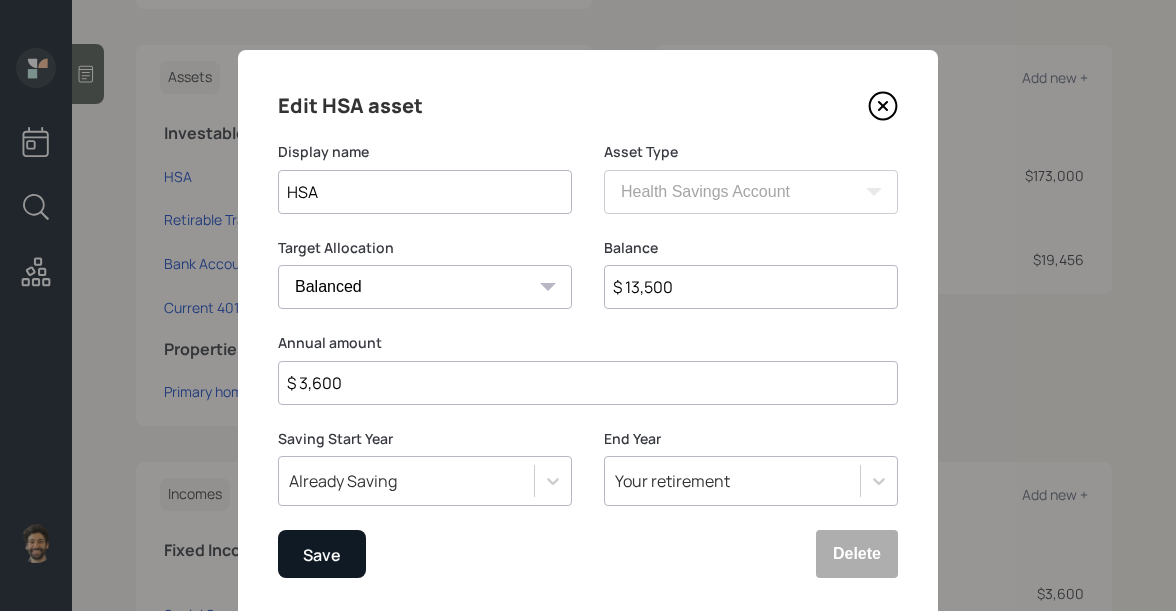 type on "$ 13,500" 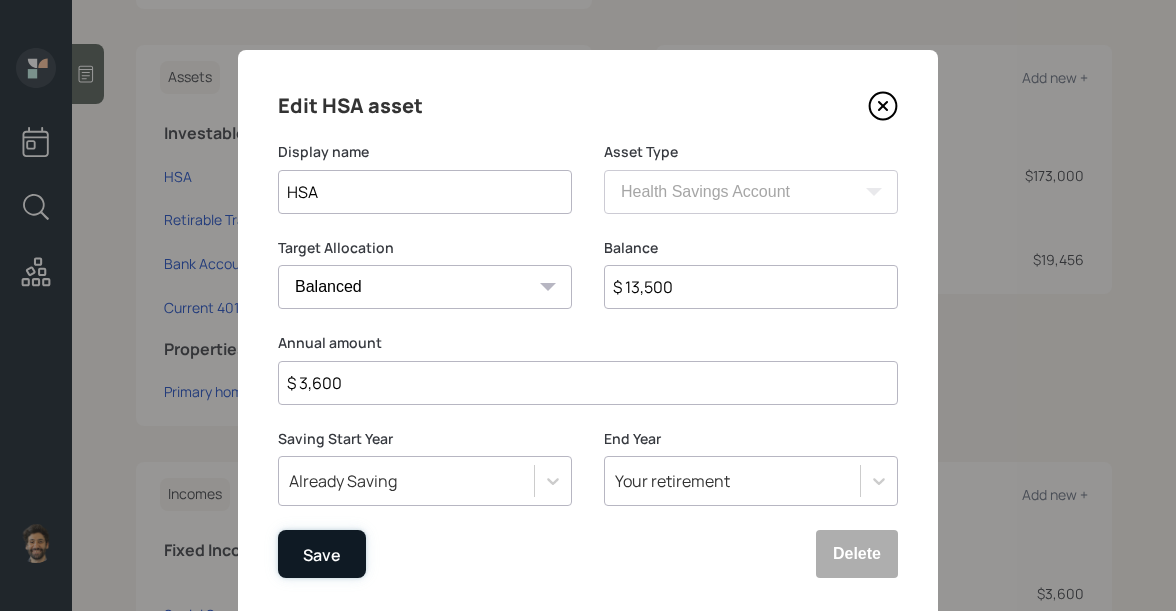 click on "Save" at bounding box center (322, 555) 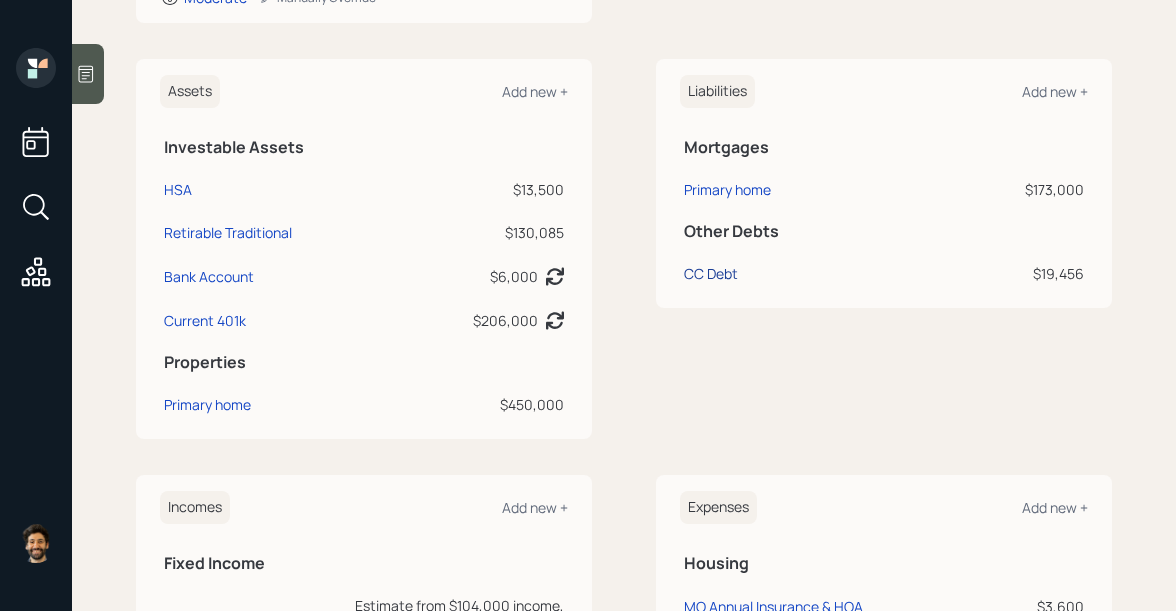 scroll, scrollTop: 453, scrollLeft: 0, axis: vertical 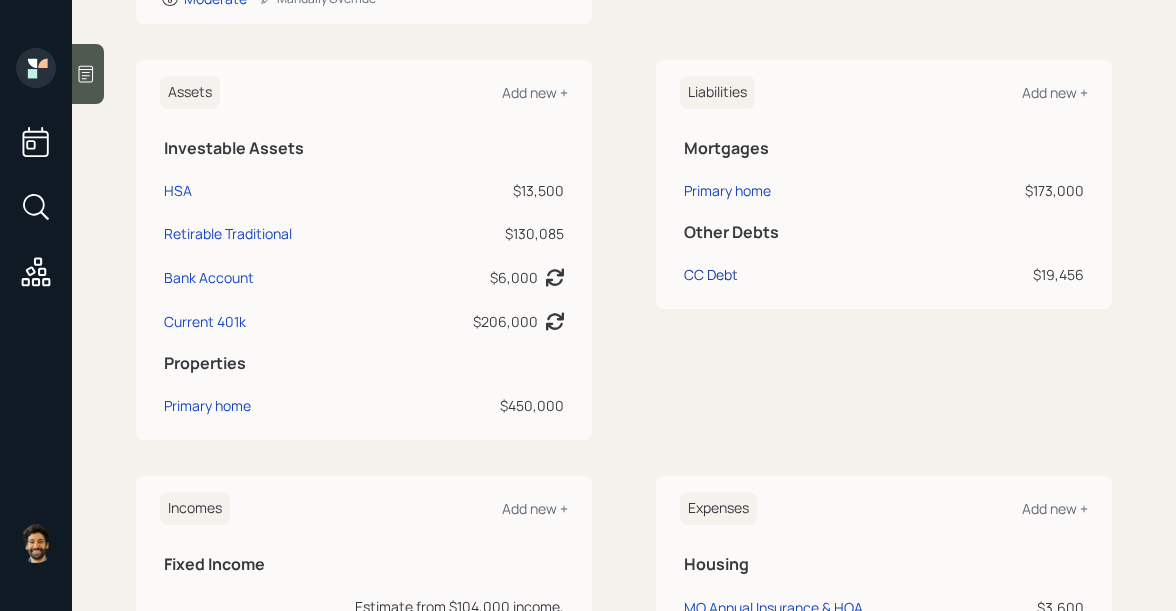 click on "CC Debt" at bounding box center (711, 274) 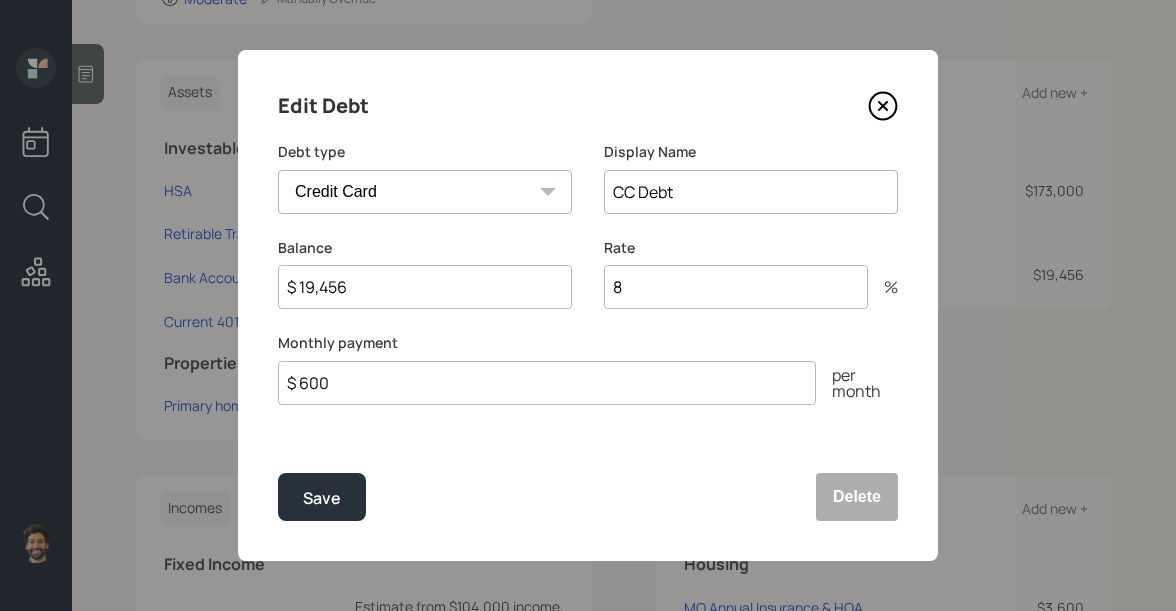 click on "$ 19,456" at bounding box center (425, 287) 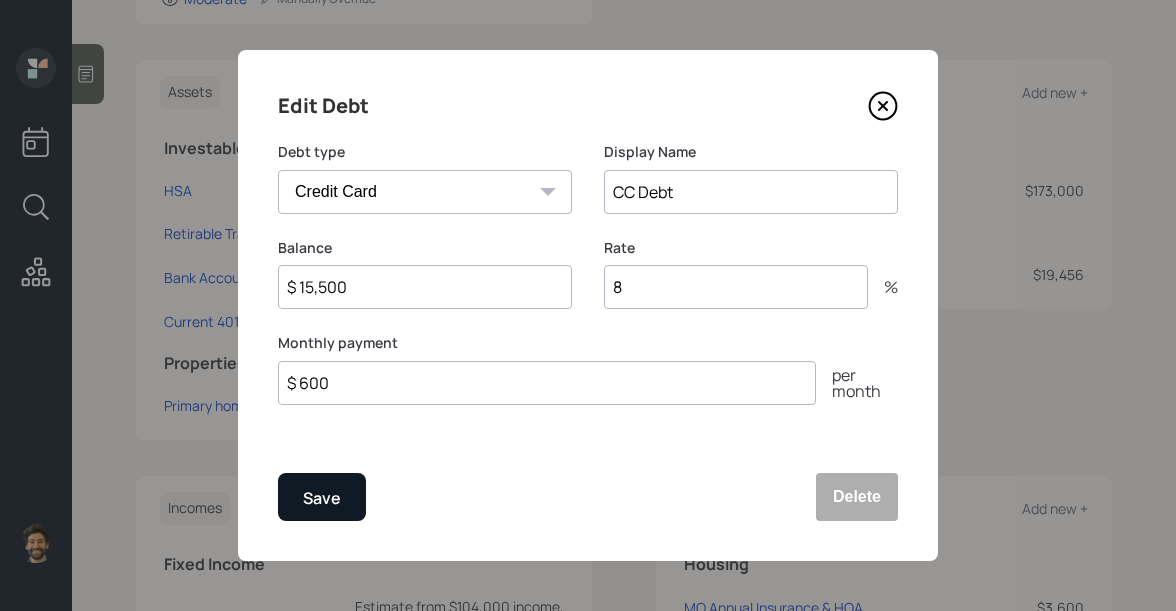 type on "$ 15,500" 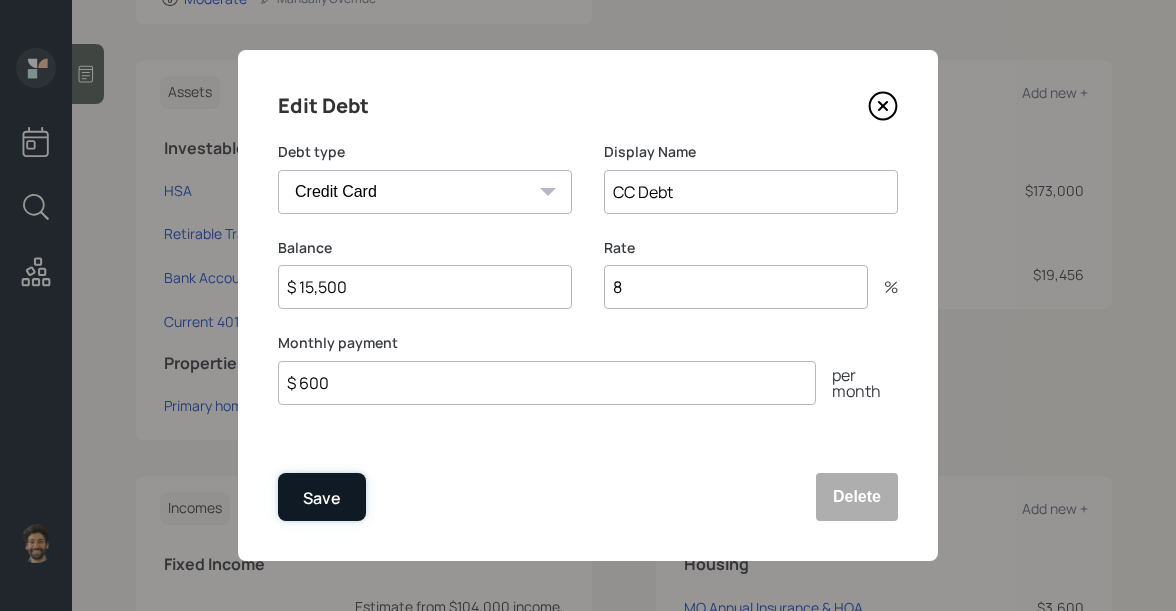 click on "Save" at bounding box center [322, 497] 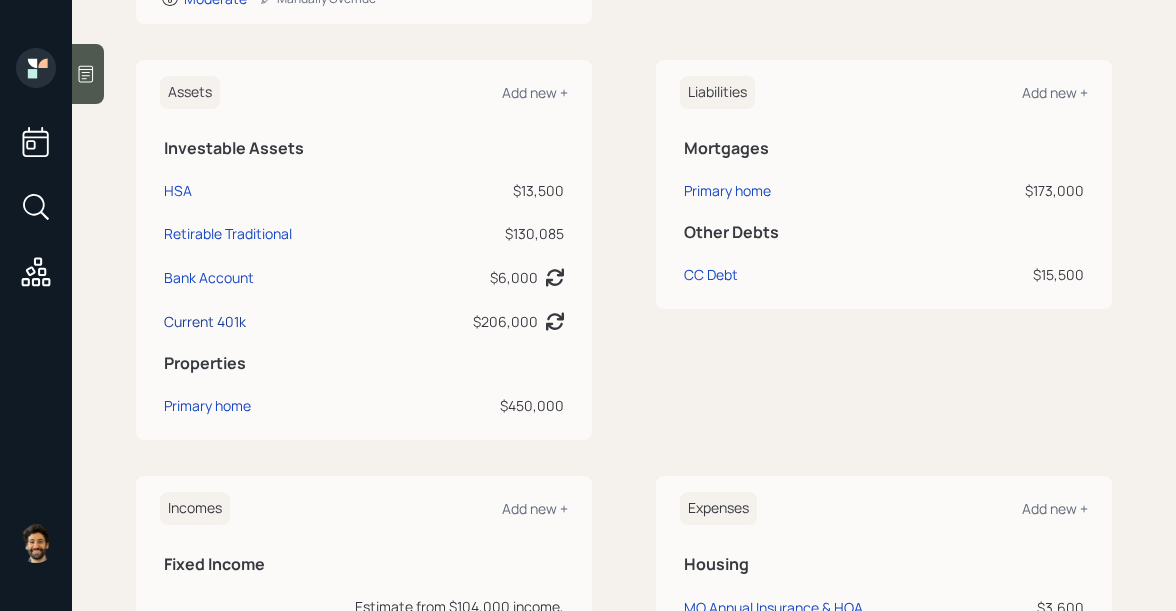 click on "Current 401k" at bounding box center (205, 321) 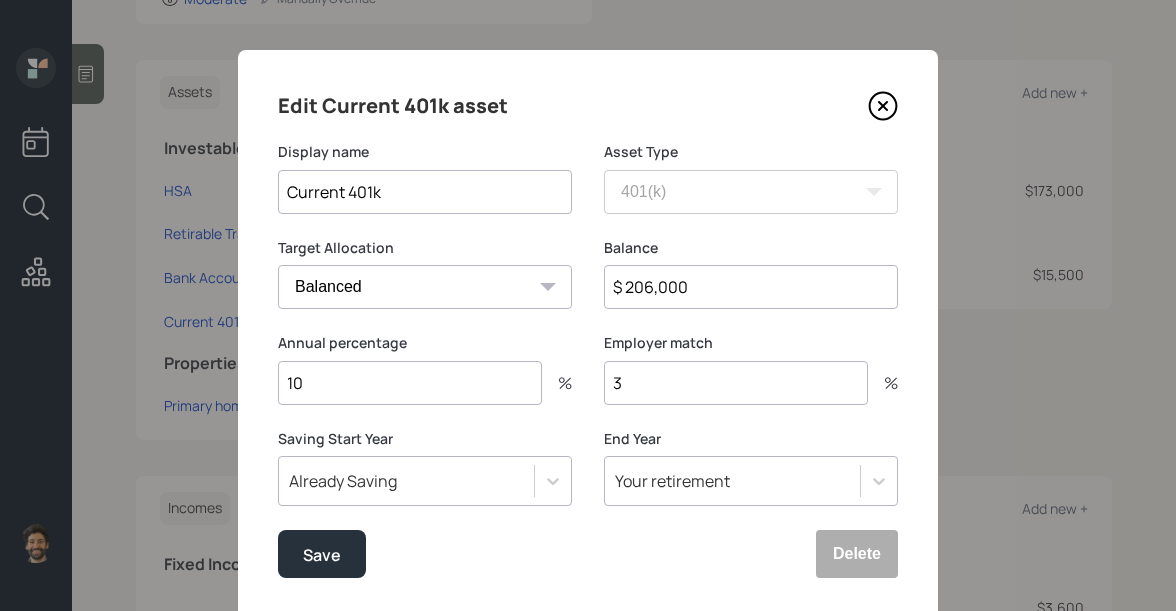 click on "$ 206,000" at bounding box center (751, 287) 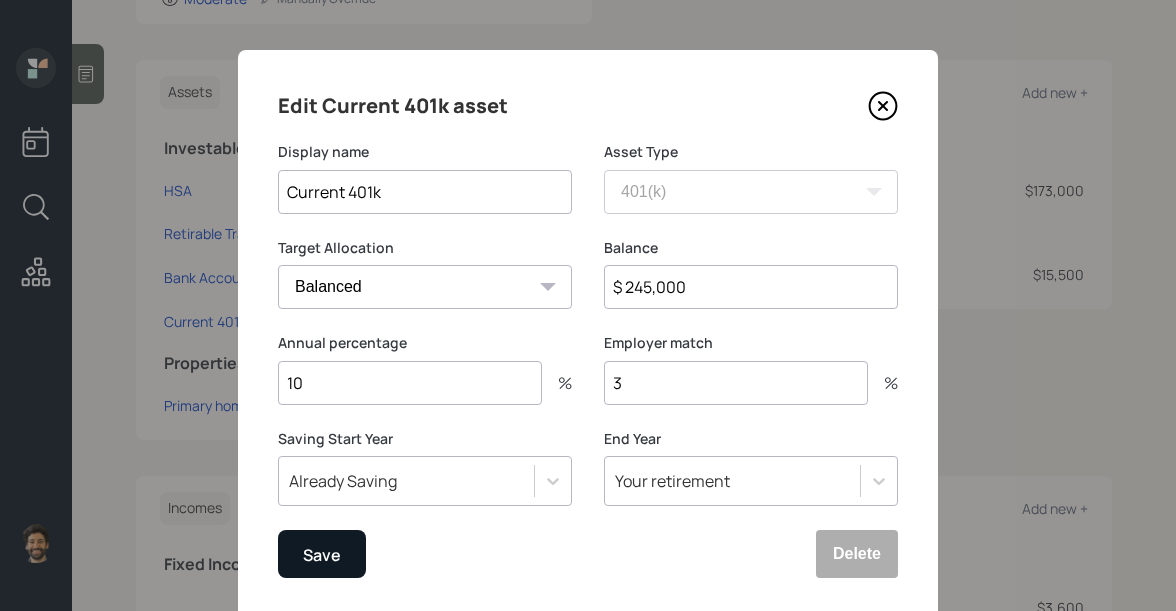 type on "$ 245,000" 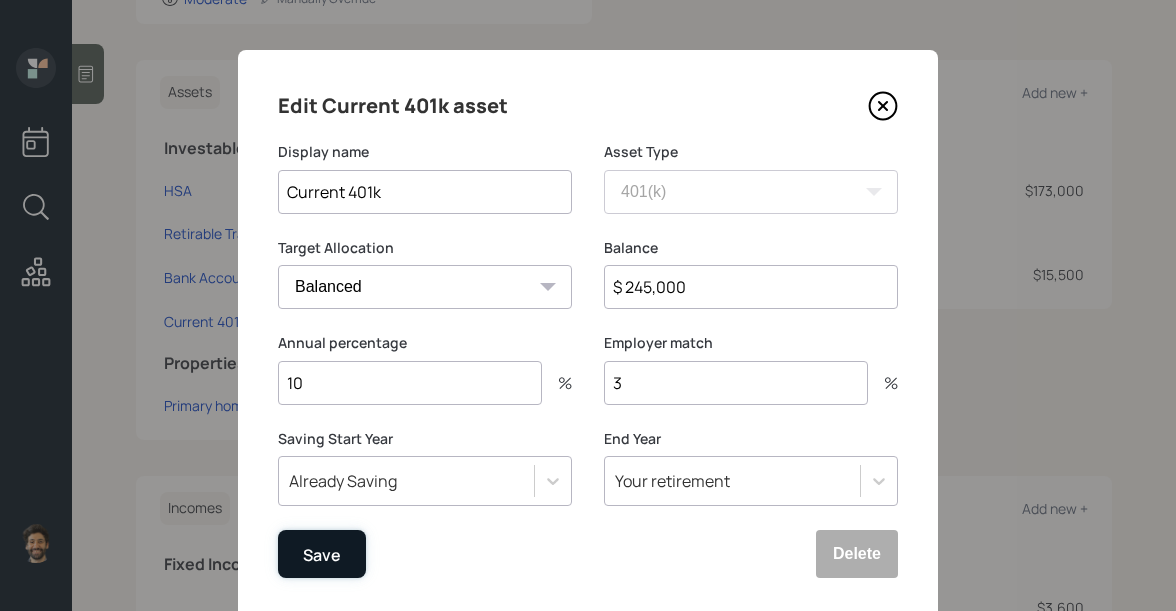 click on "Save" at bounding box center (322, 555) 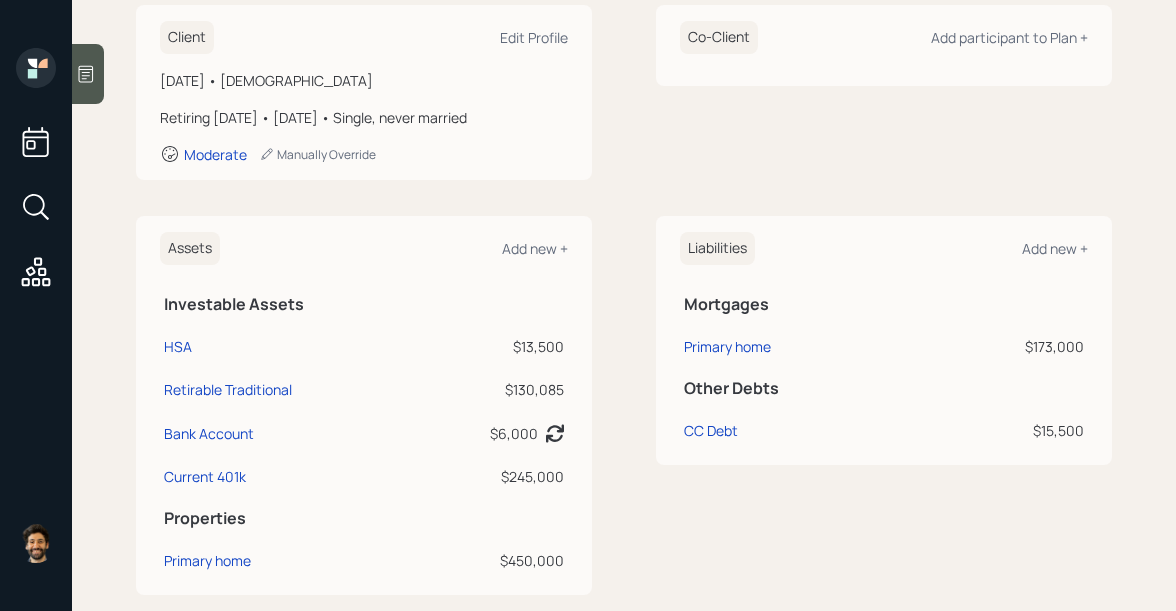 scroll, scrollTop: 0, scrollLeft: 0, axis: both 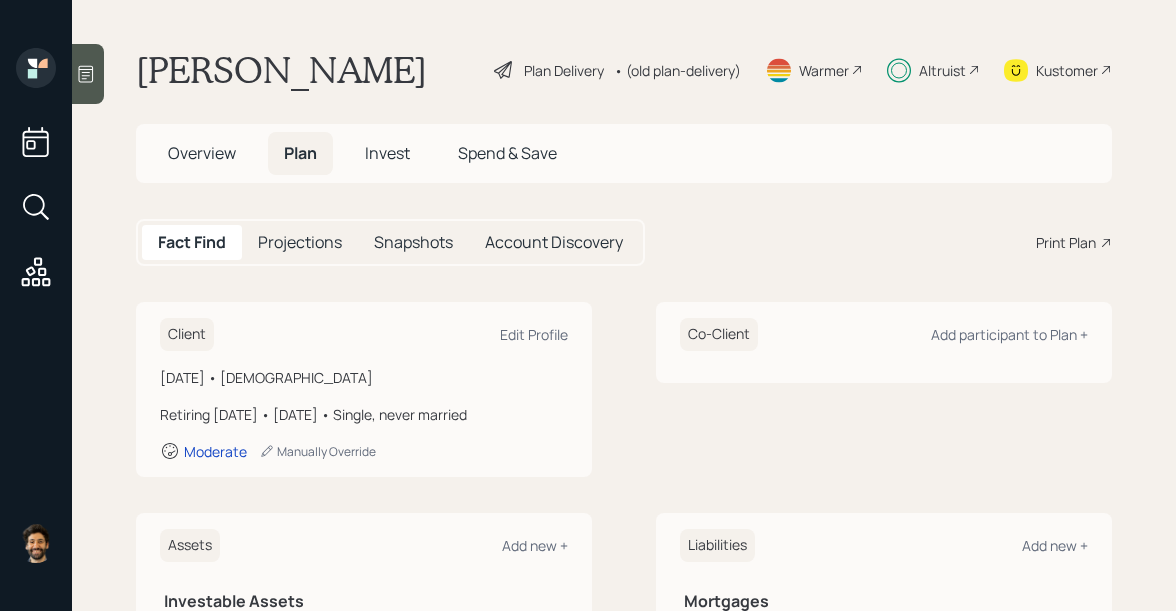 click on "• (old plan-delivery)" at bounding box center (677, 70) 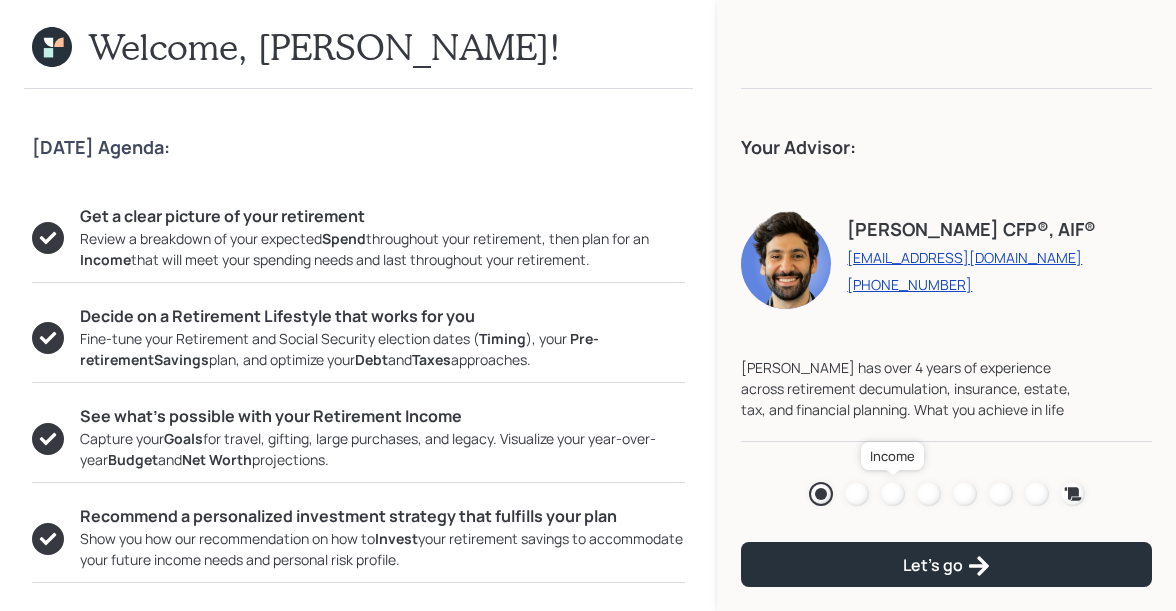 click at bounding box center [893, 494] 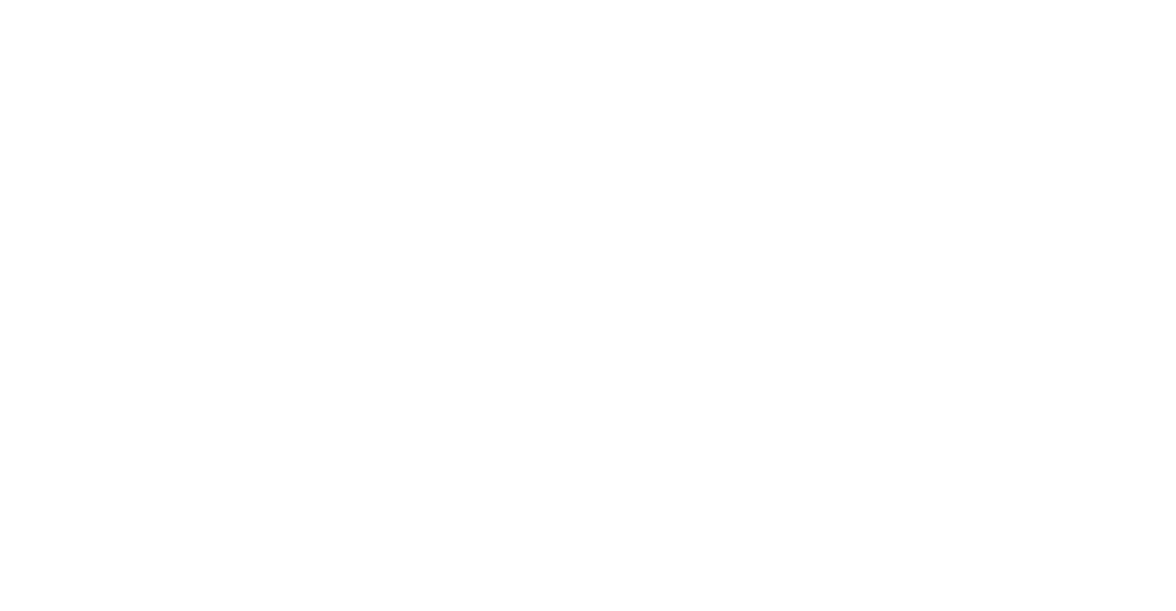 scroll, scrollTop: 0, scrollLeft: 0, axis: both 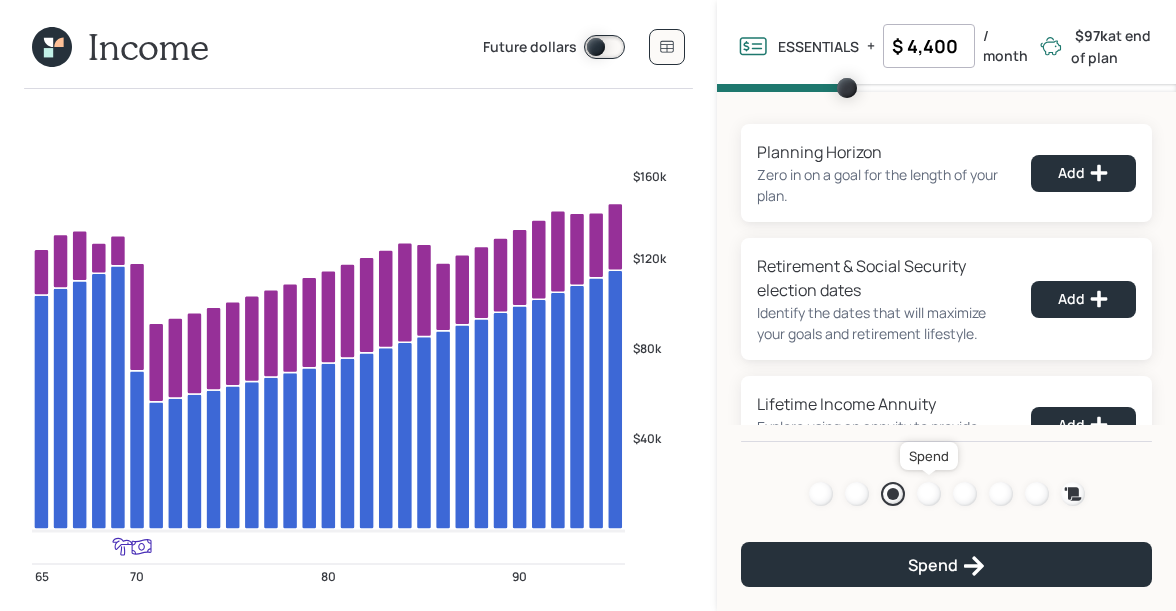 click at bounding box center (929, 494) 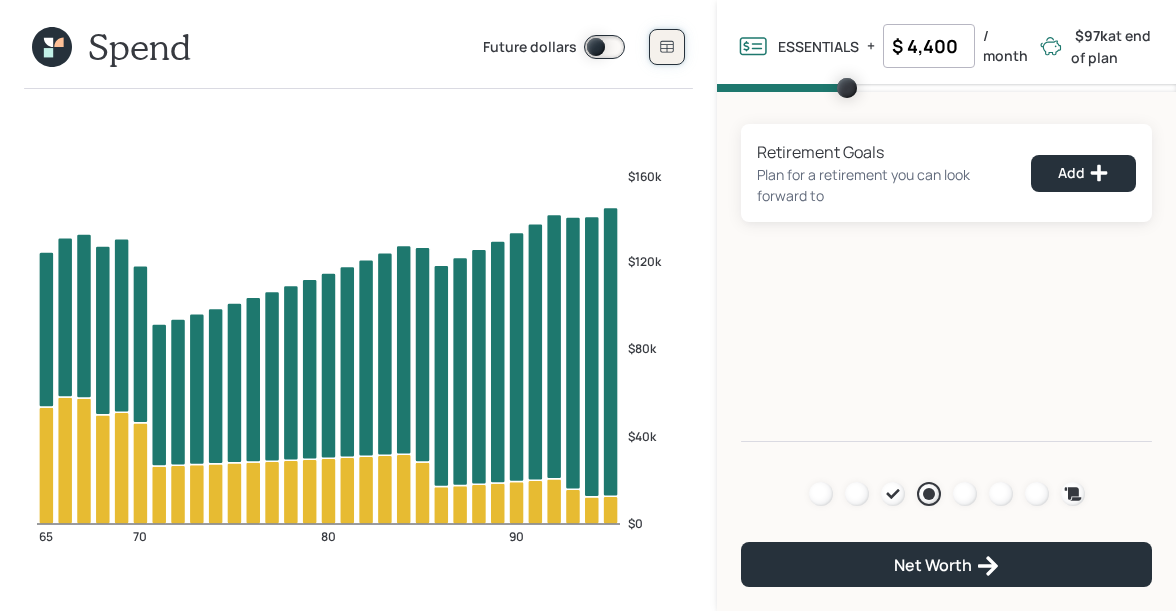 click 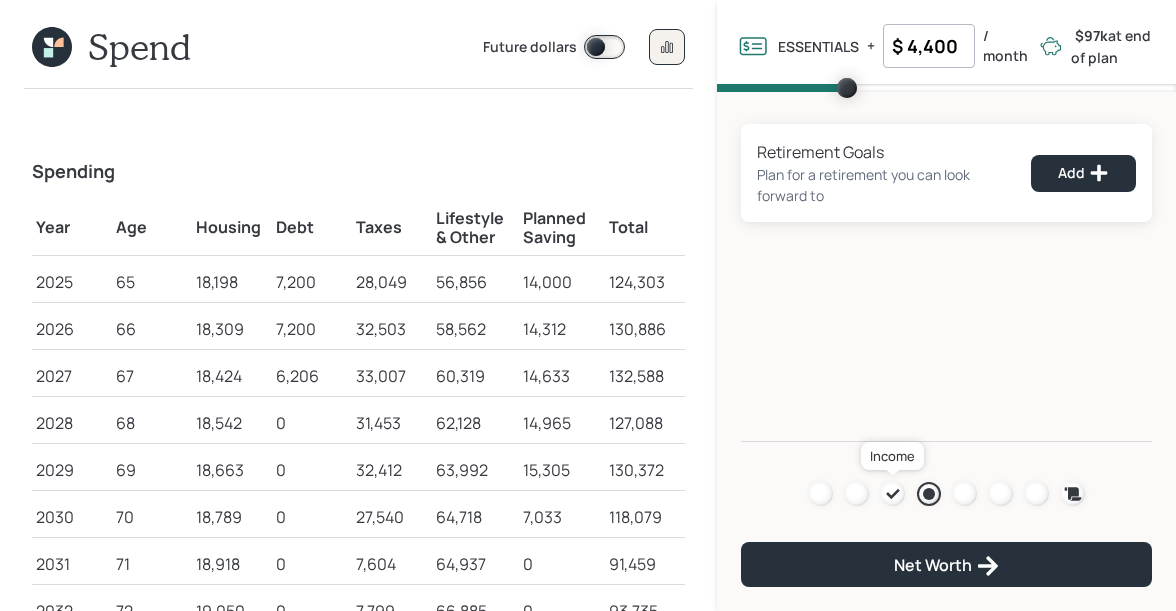 click 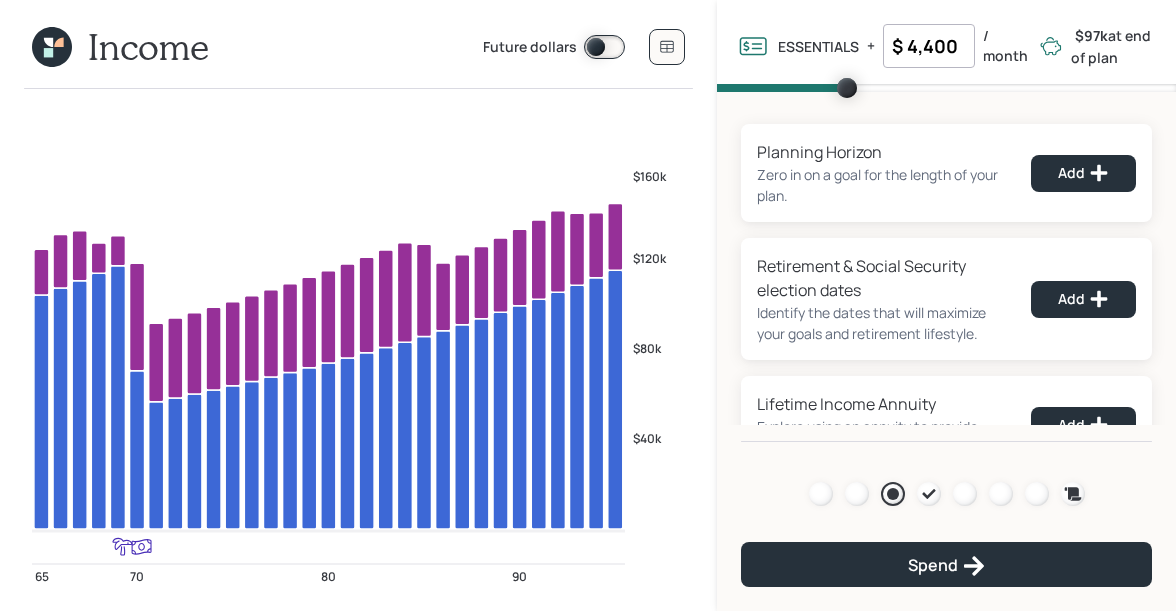 click 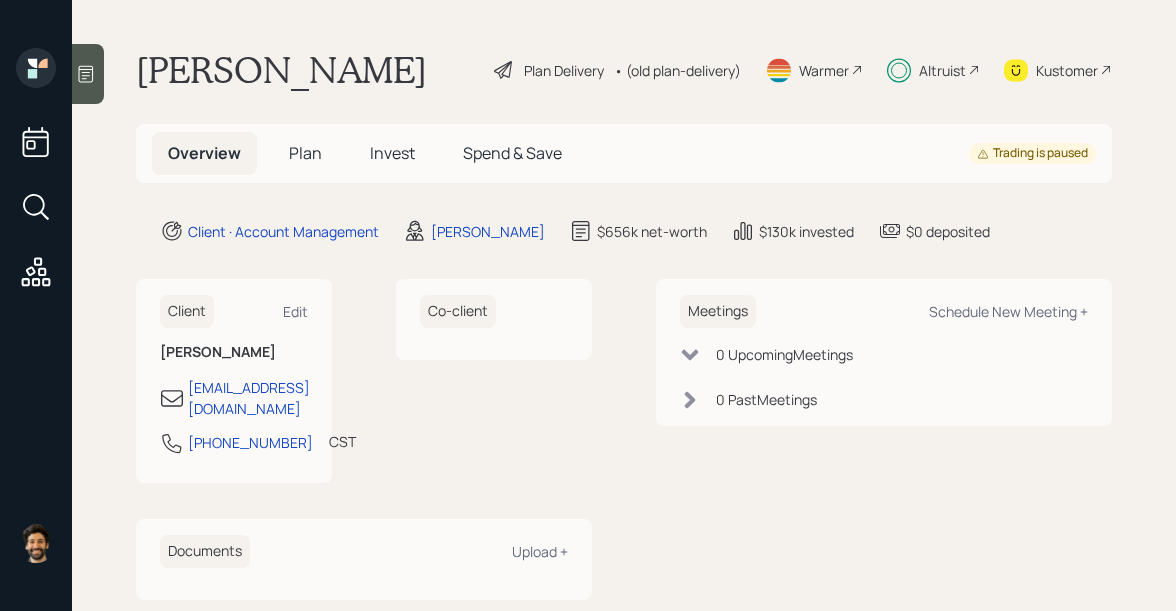 click on "Plan" at bounding box center [305, 153] 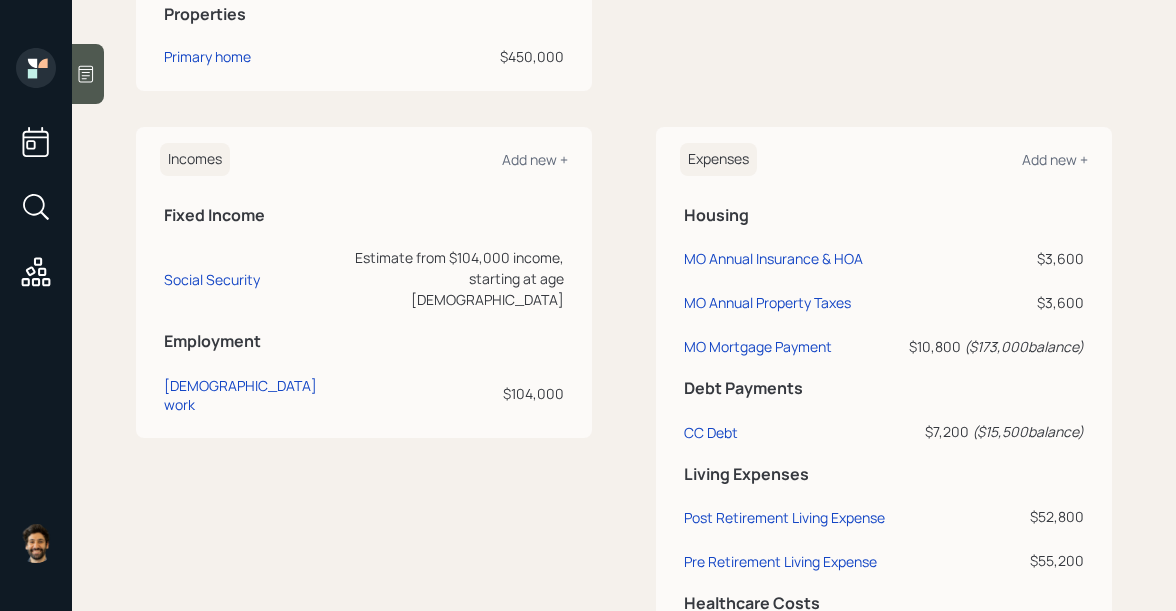 scroll, scrollTop: 934, scrollLeft: 0, axis: vertical 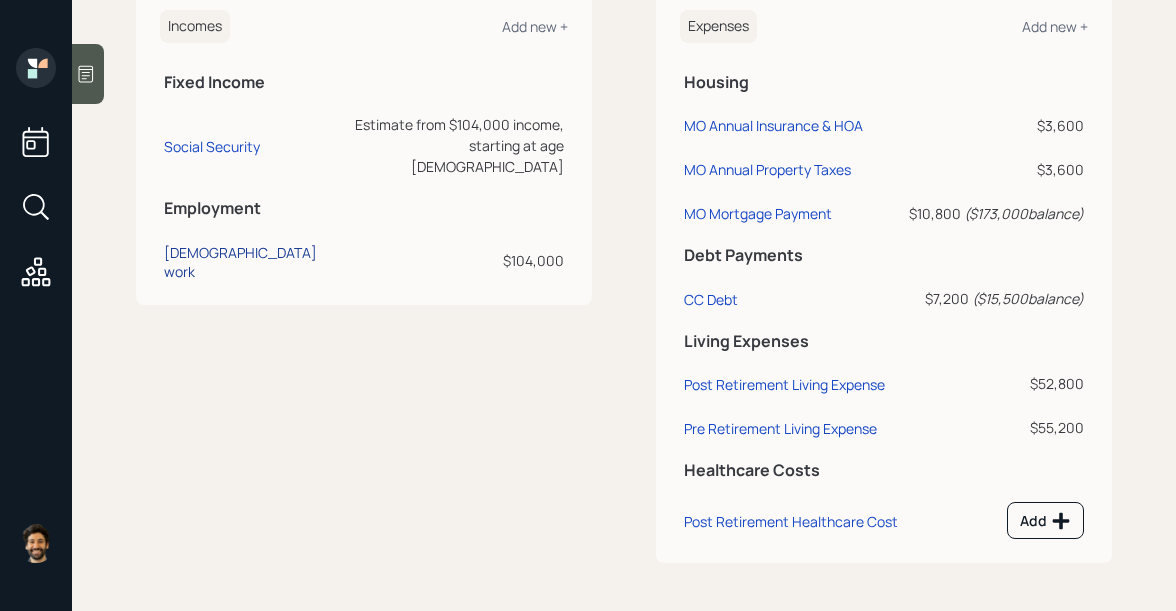 click on "[DEMOGRAPHIC_DATA] work" at bounding box center (245, 262) 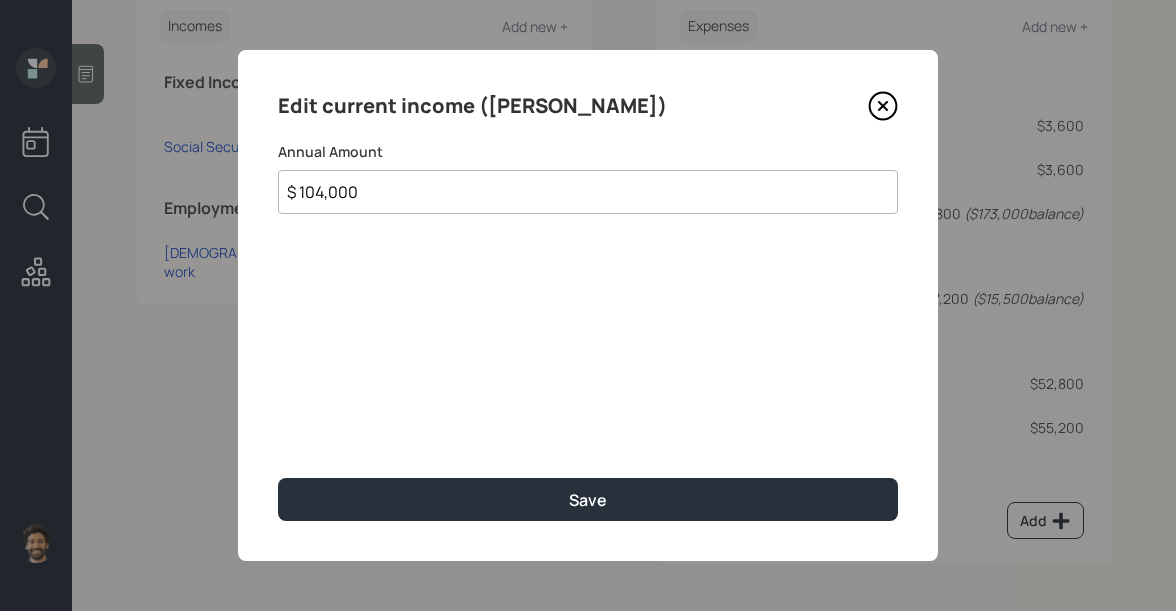 click on "$ 104,000" at bounding box center (588, 192) 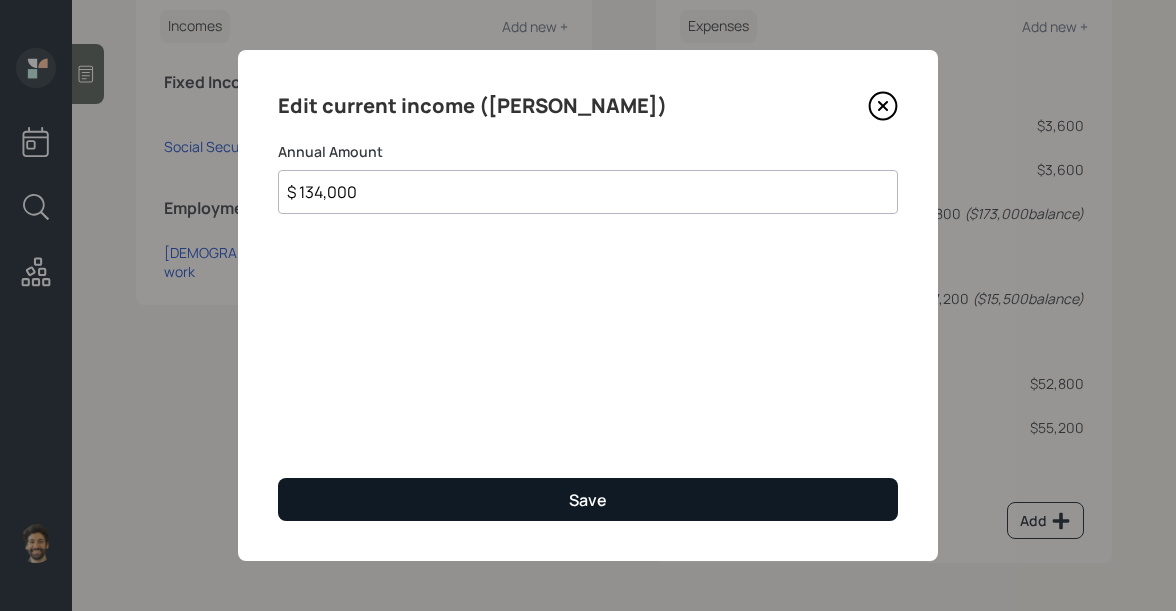 type on "$ 134,000" 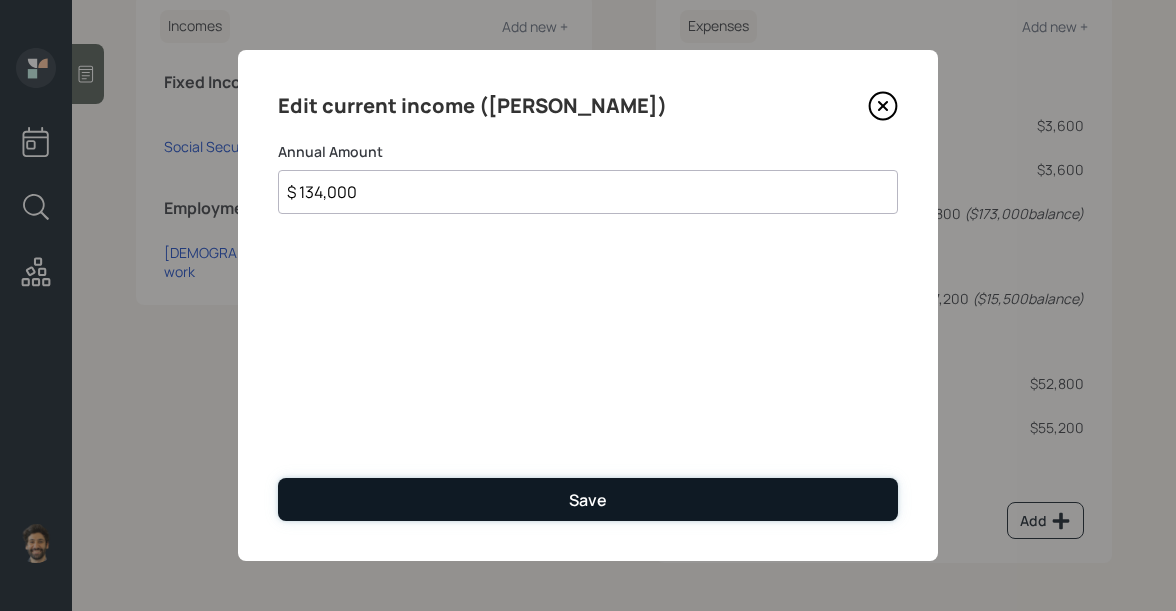 click on "Save" at bounding box center [588, 499] 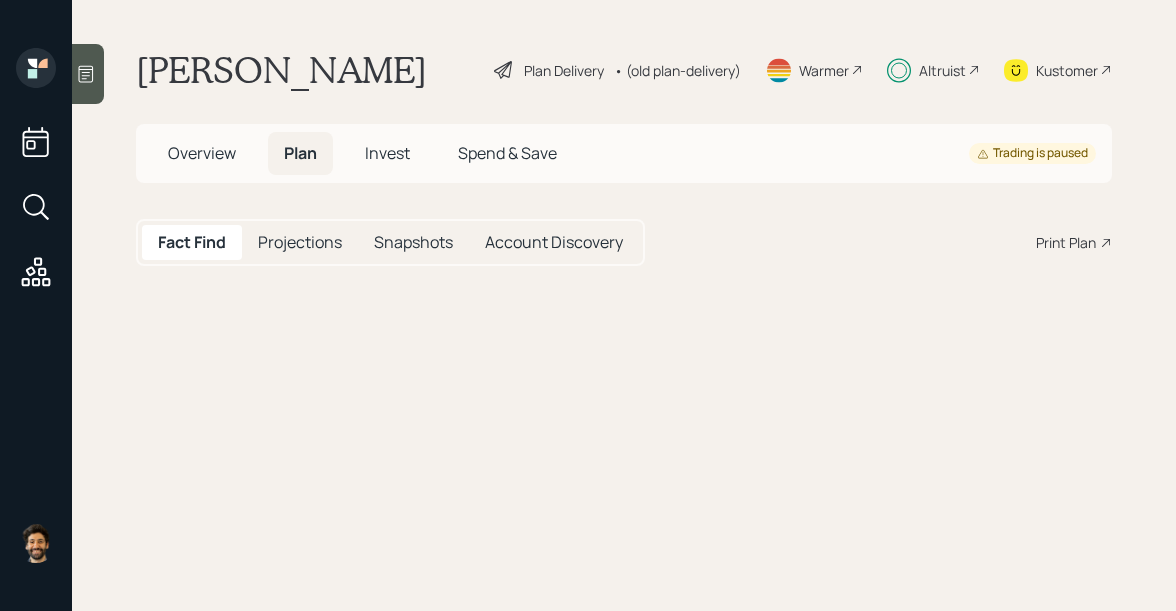 scroll, scrollTop: 0, scrollLeft: 0, axis: both 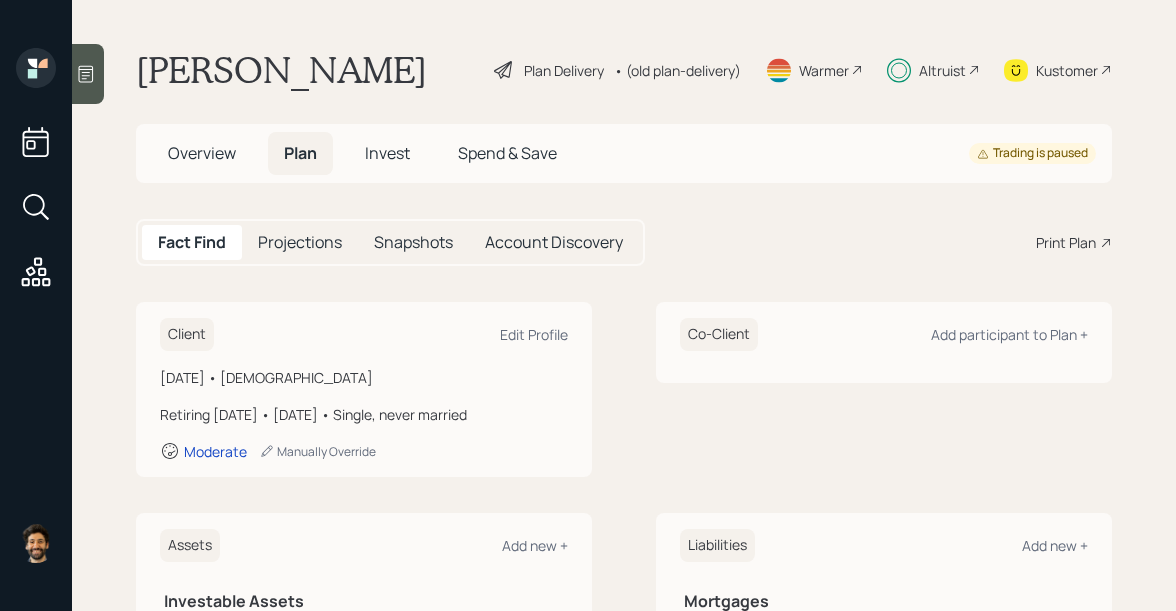 click on "• (old plan-delivery)" at bounding box center [677, 70] 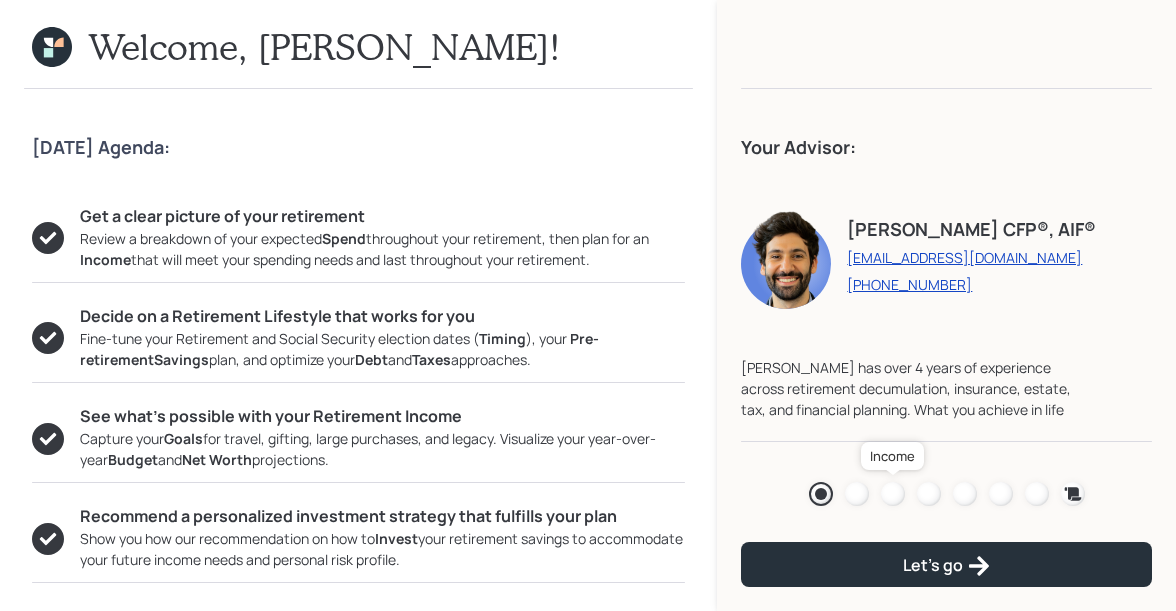 click at bounding box center [893, 494] 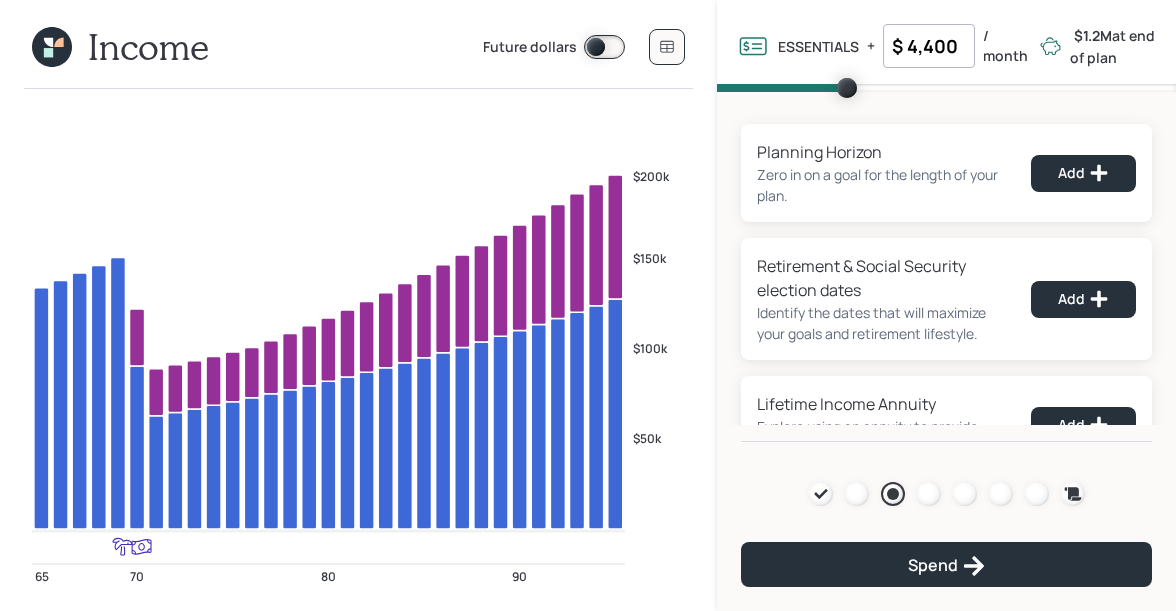 click 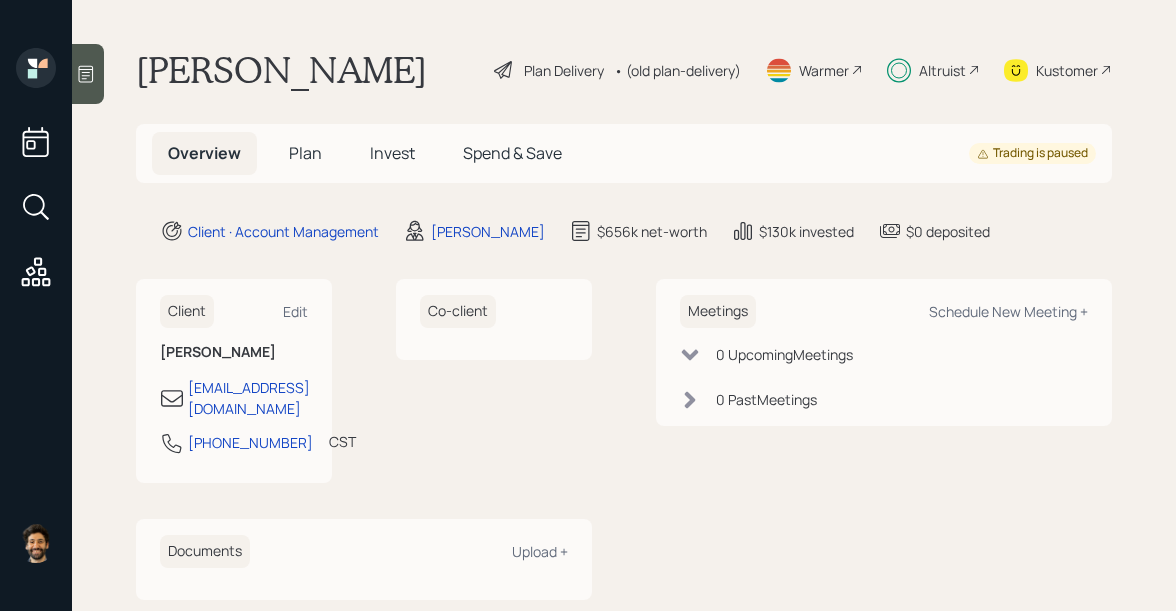 click on "Invest" at bounding box center [392, 153] 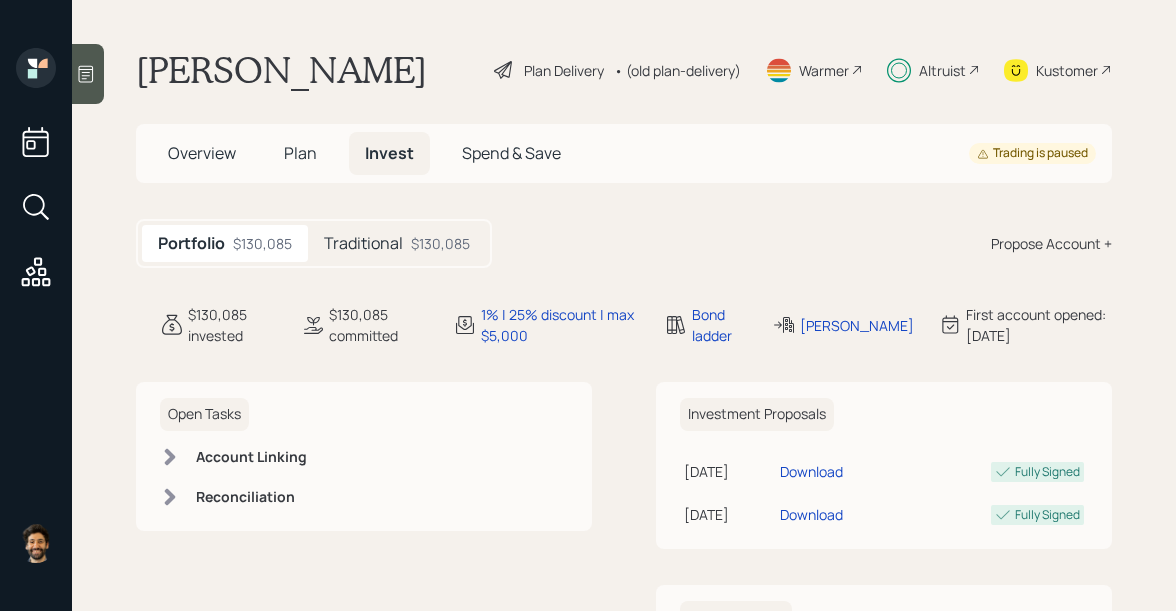 click on "Traditional" at bounding box center (363, 243) 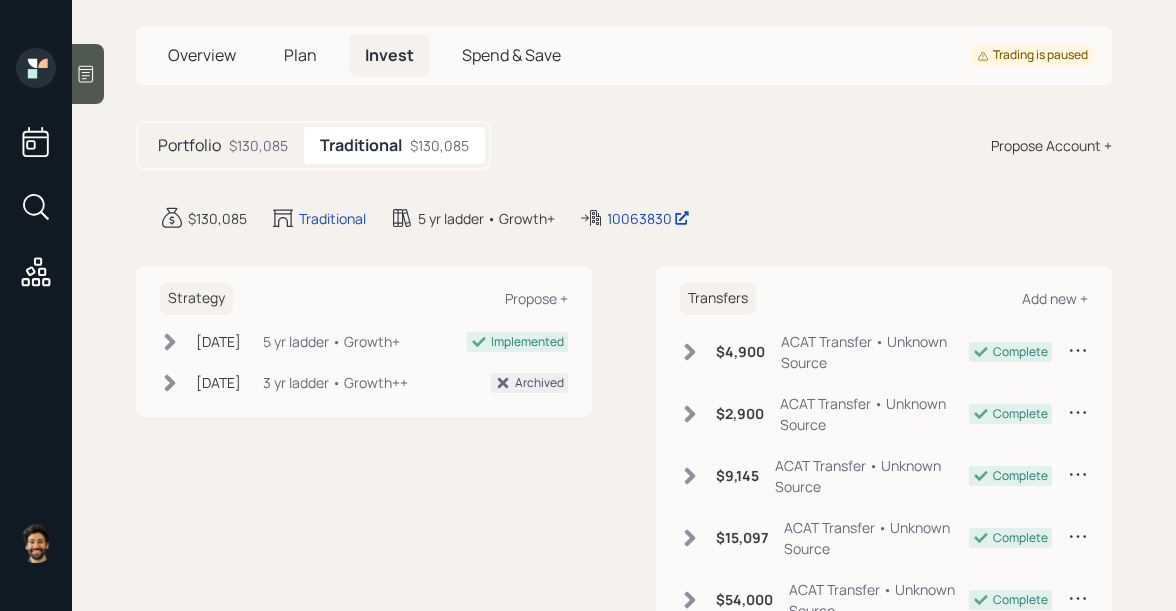 click on "Portfolio" at bounding box center [189, 145] 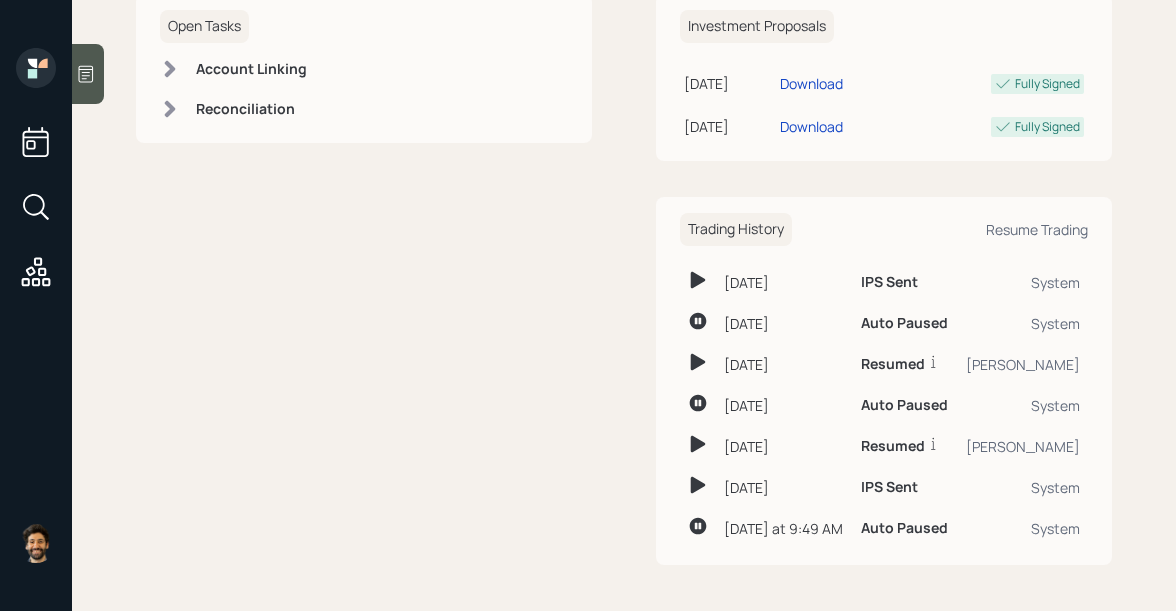 scroll, scrollTop: 0, scrollLeft: 0, axis: both 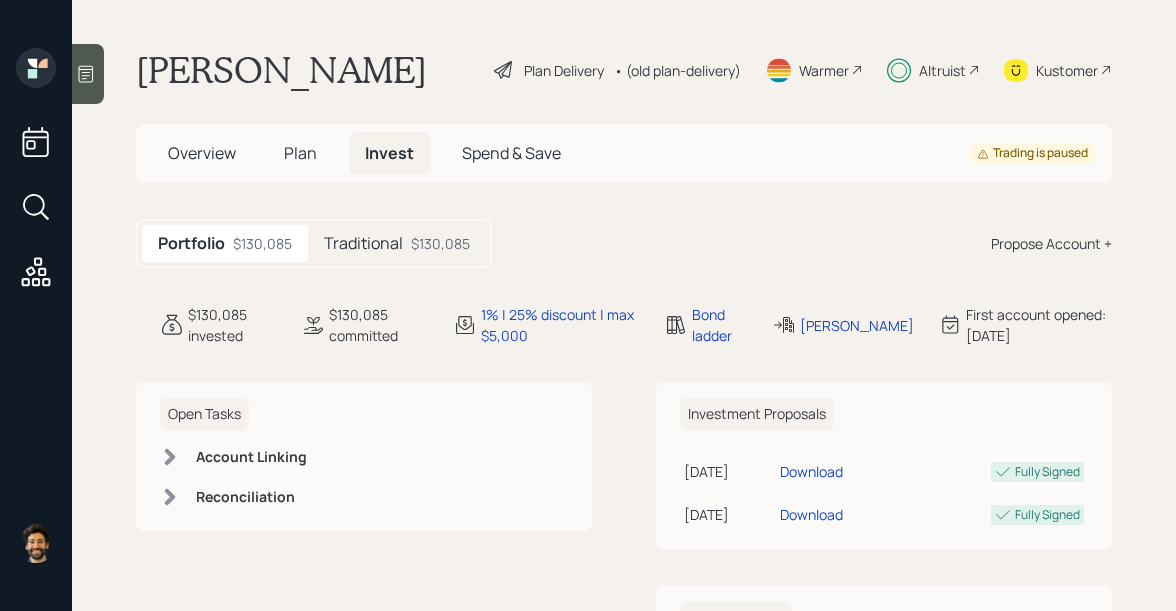 click on "Plan" at bounding box center (300, 153) 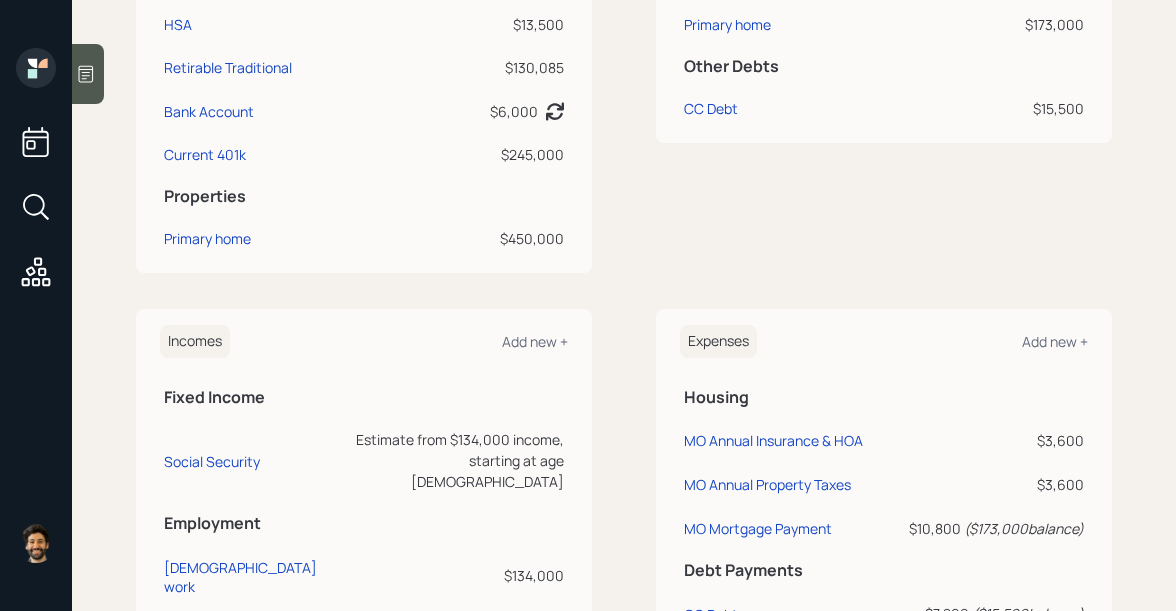 scroll, scrollTop: 0, scrollLeft: 0, axis: both 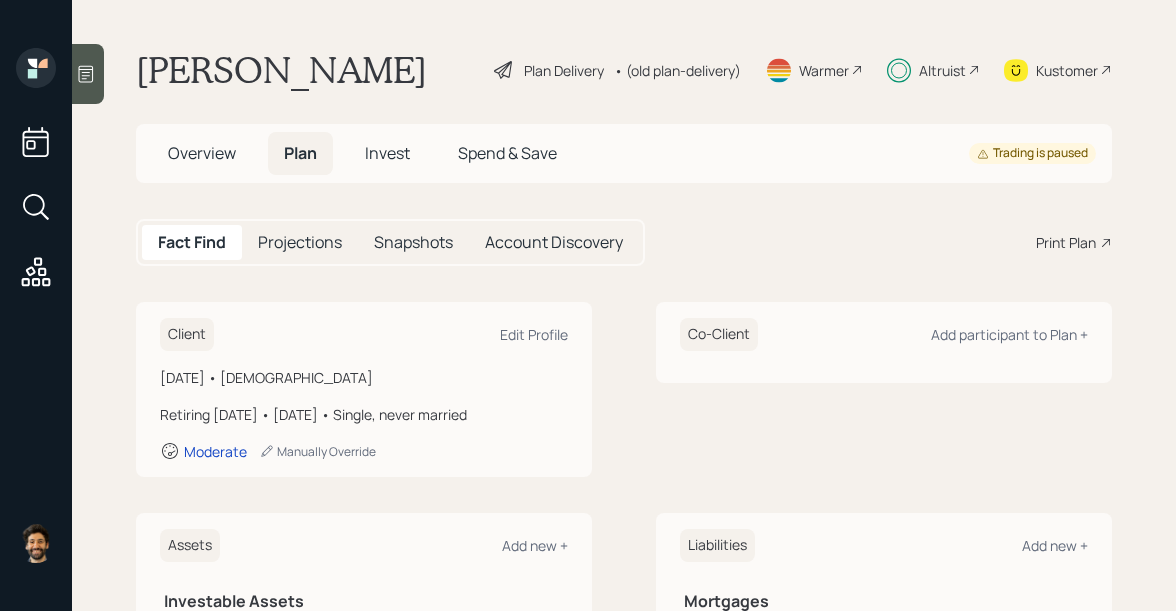 click on "Overview" at bounding box center [202, 153] 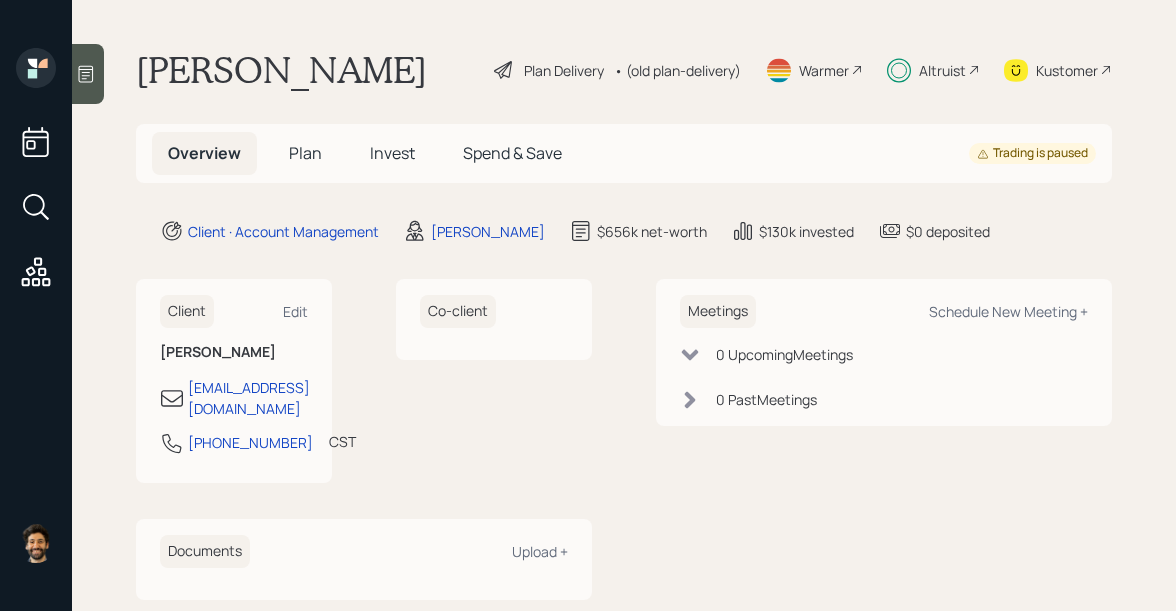 scroll, scrollTop: 0, scrollLeft: 0, axis: both 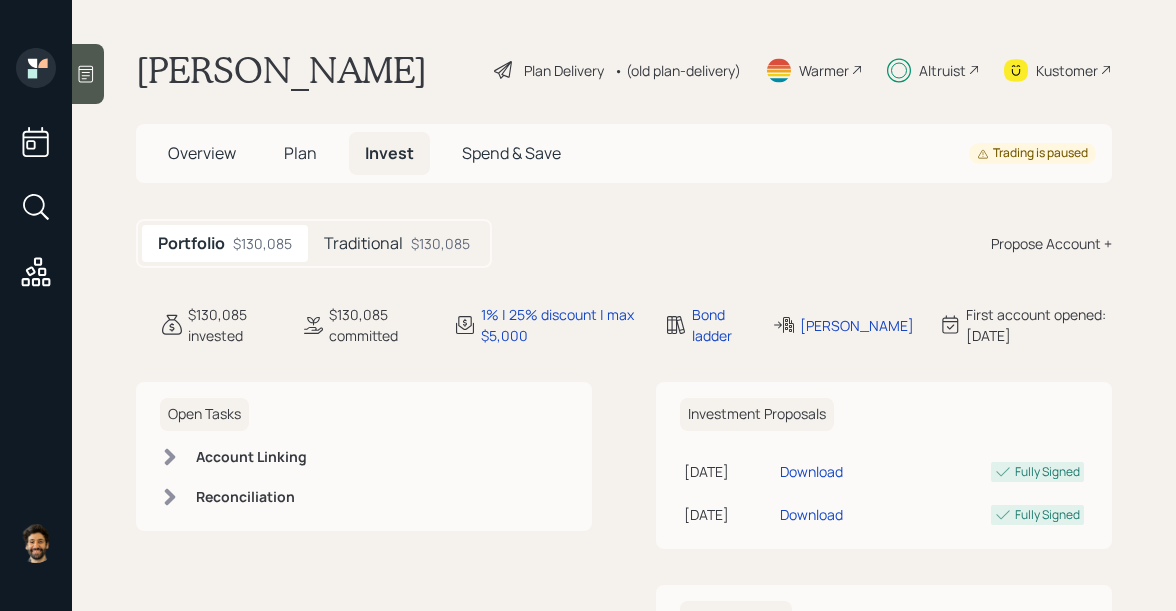 click on "Traditional $130,085" at bounding box center [397, 243] 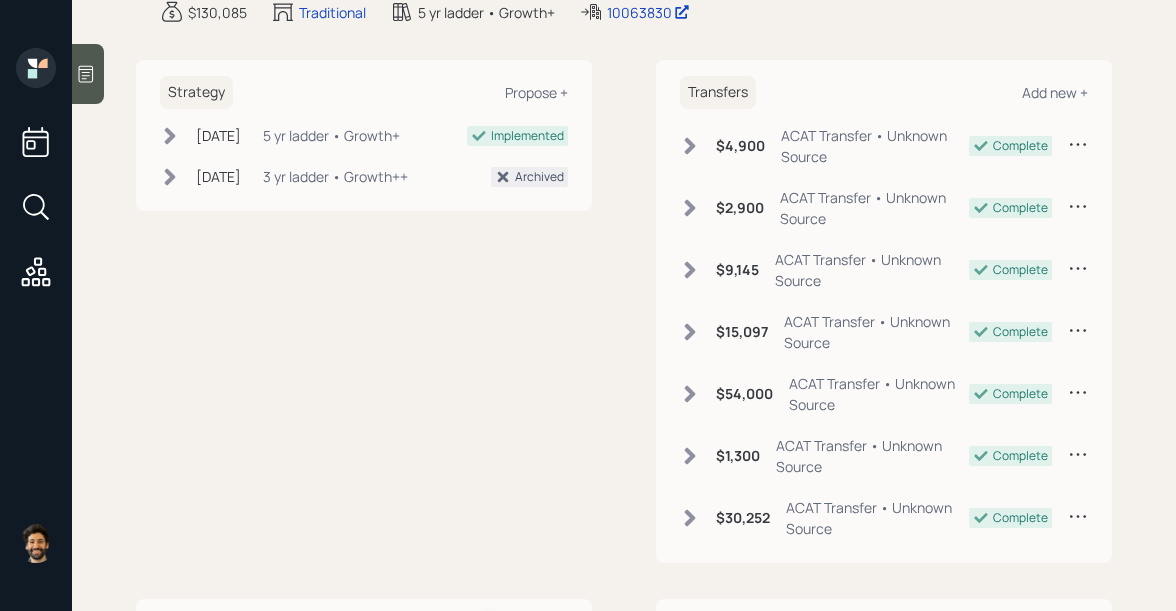 scroll, scrollTop: 0, scrollLeft: 0, axis: both 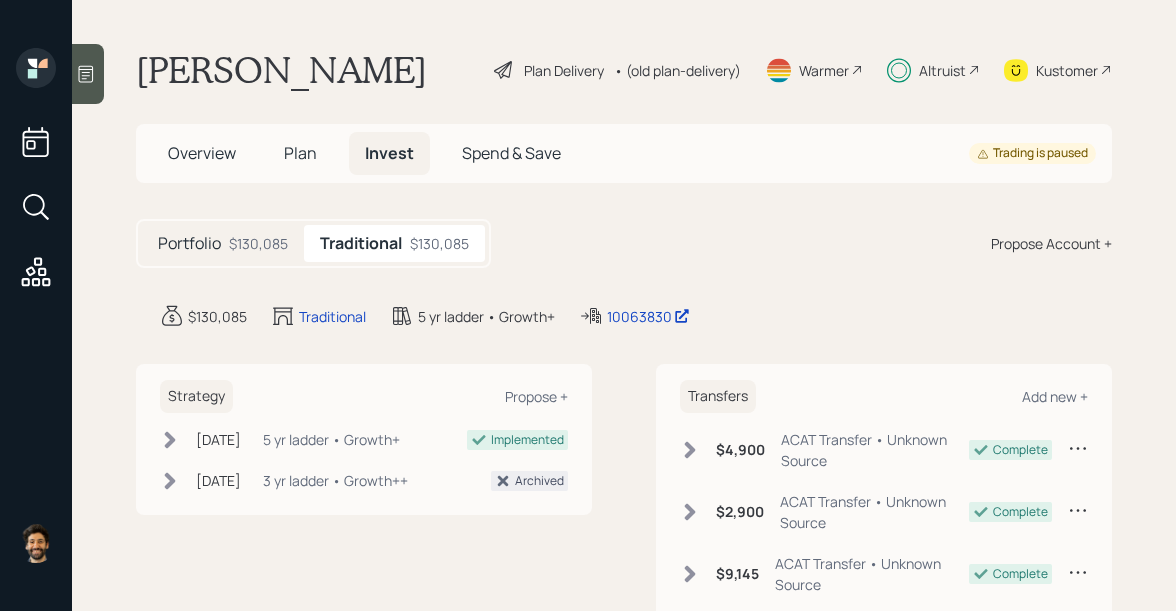 click on "$130,085" at bounding box center [258, 243] 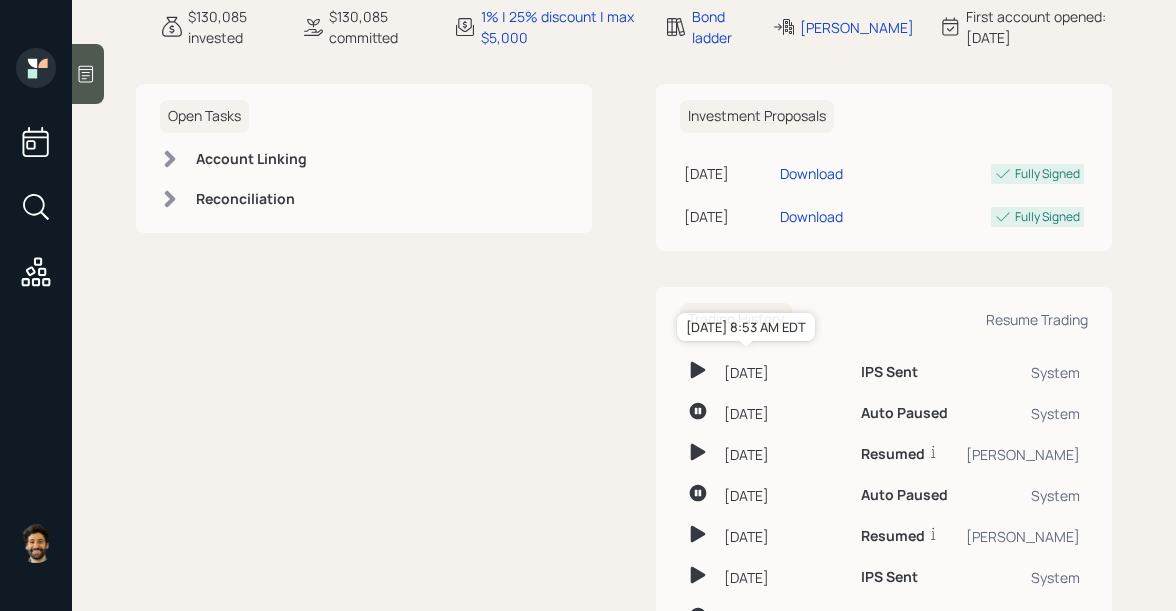 scroll, scrollTop: 290, scrollLeft: 0, axis: vertical 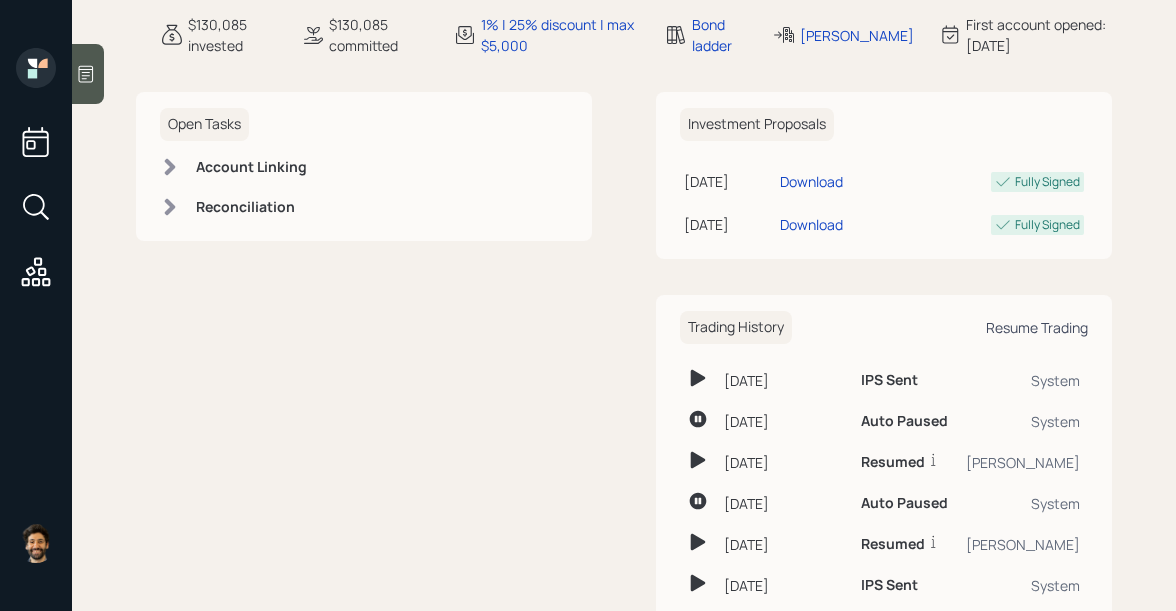 click on "Resume Trading" at bounding box center [1037, 327] 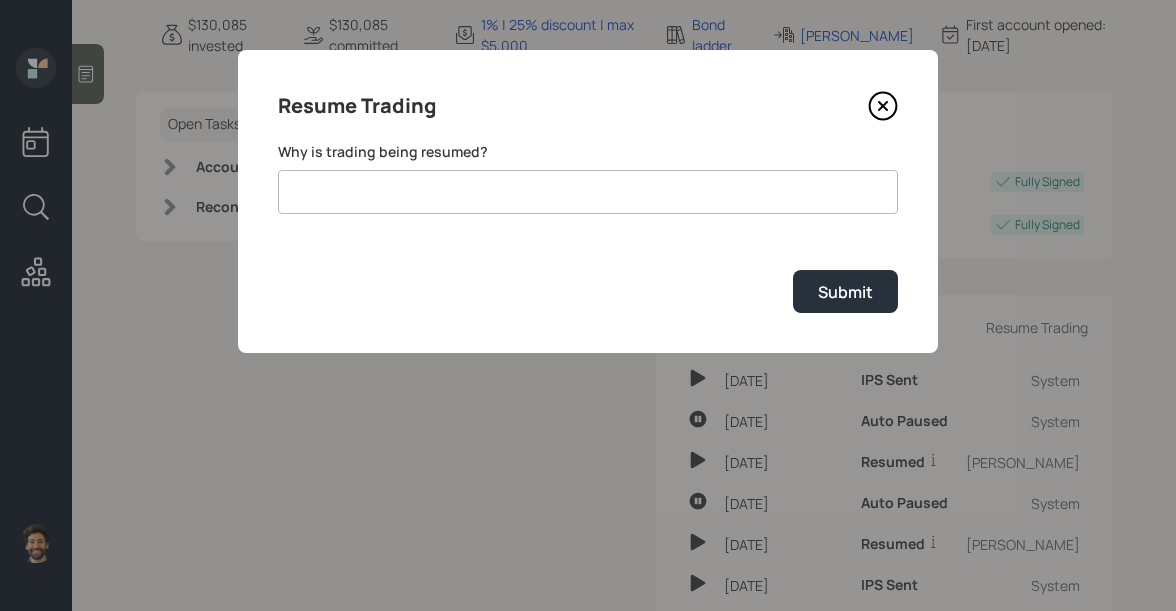 click at bounding box center (588, 192) 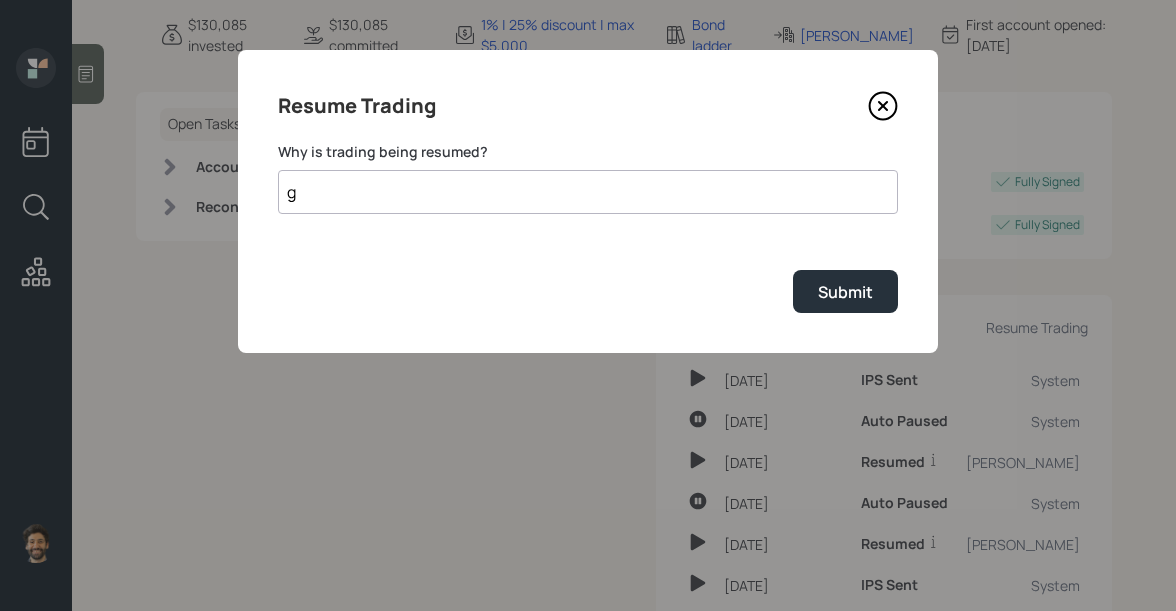 type 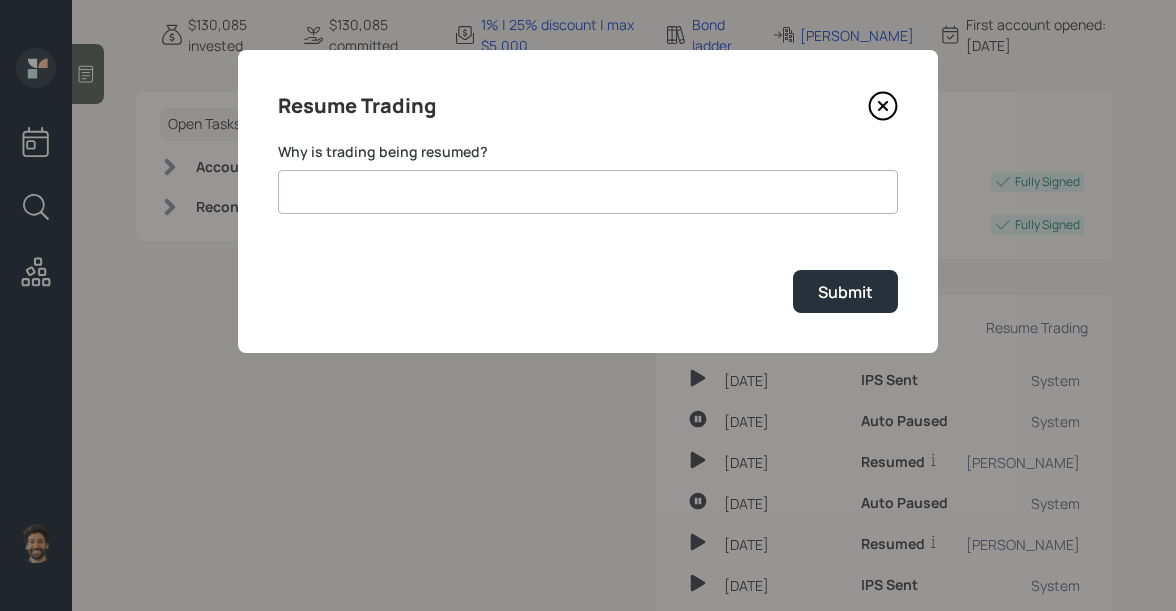 click 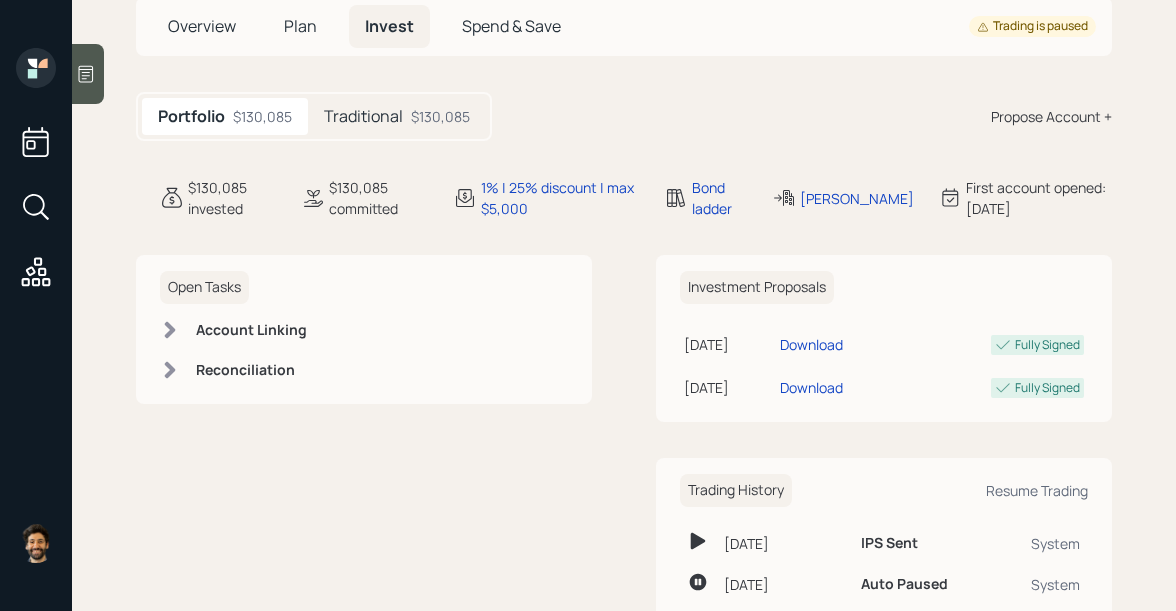scroll, scrollTop: 0, scrollLeft: 0, axis: both 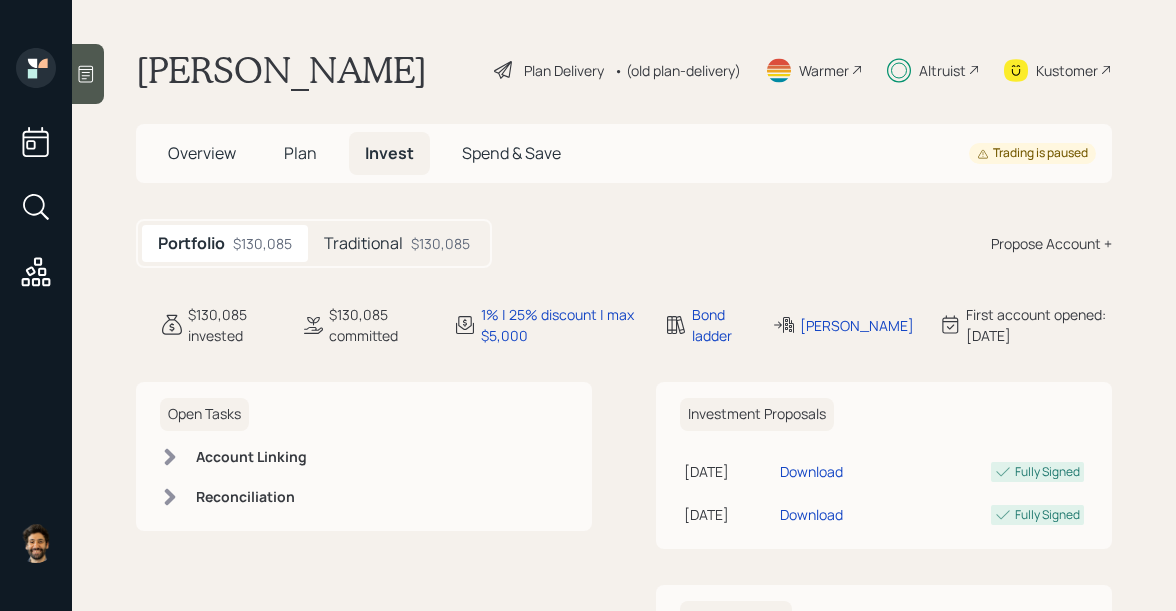 click on "Traditional" at bounding box center (363, 243) 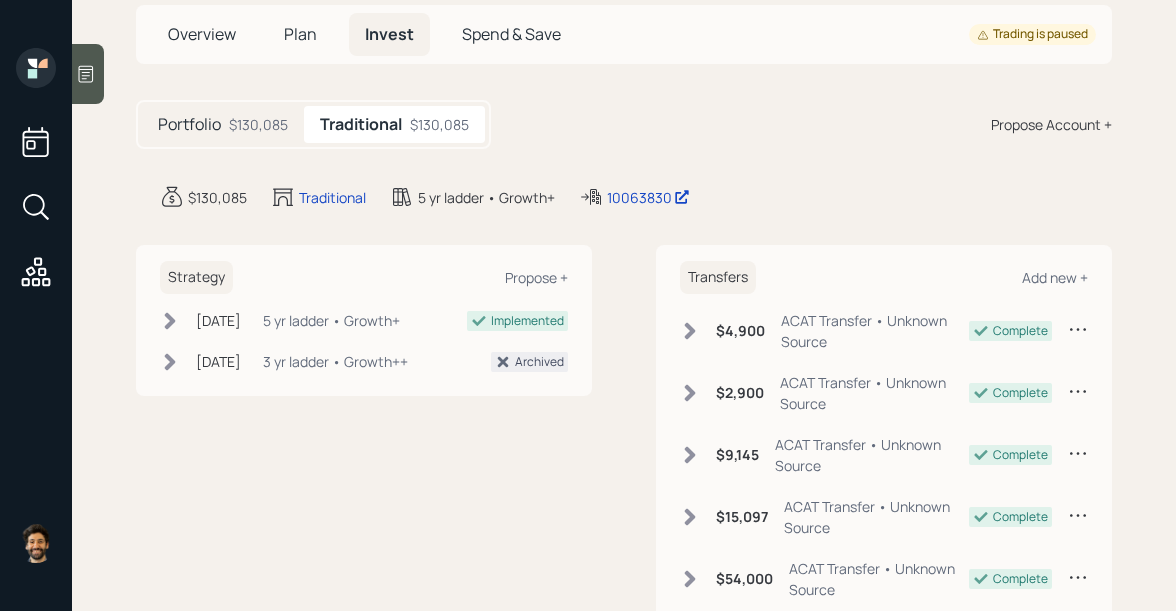 scroll, scrollTop: 0, scrollLeft: 0, axis: both 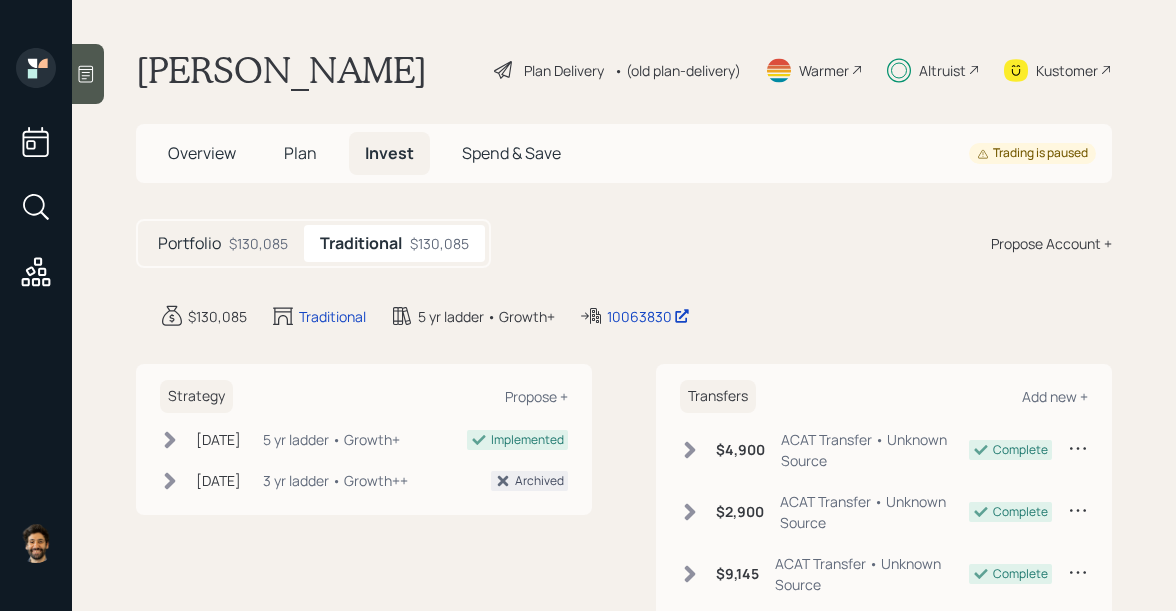 click on "Plan" at bounding box center [300, 153] 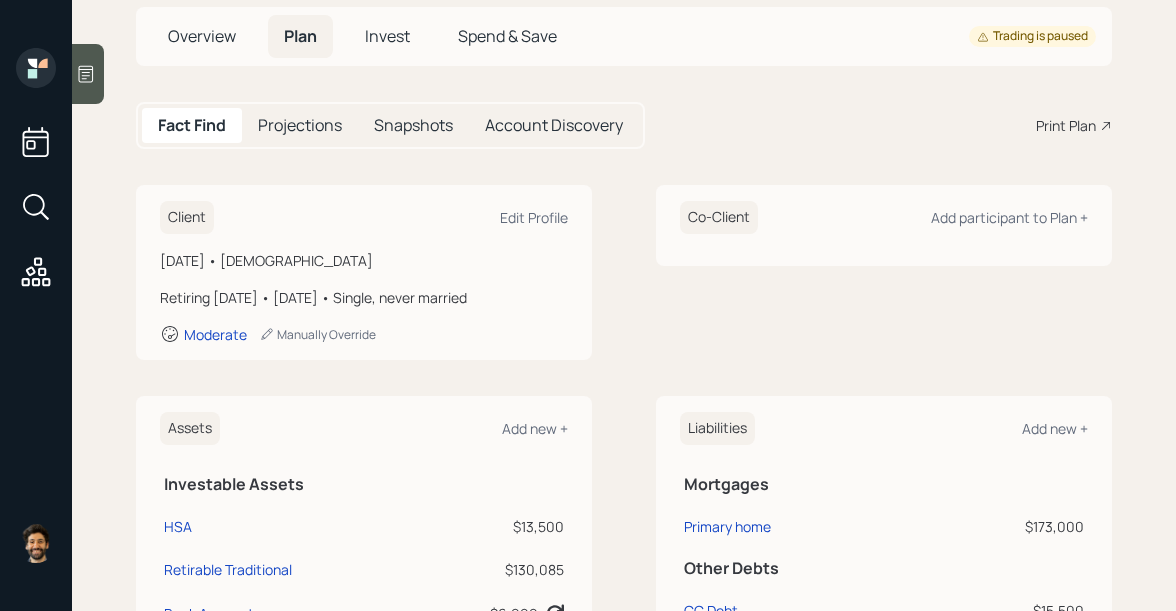 scroll, scrollTop: 0, scrollLeft: 0, axis: both 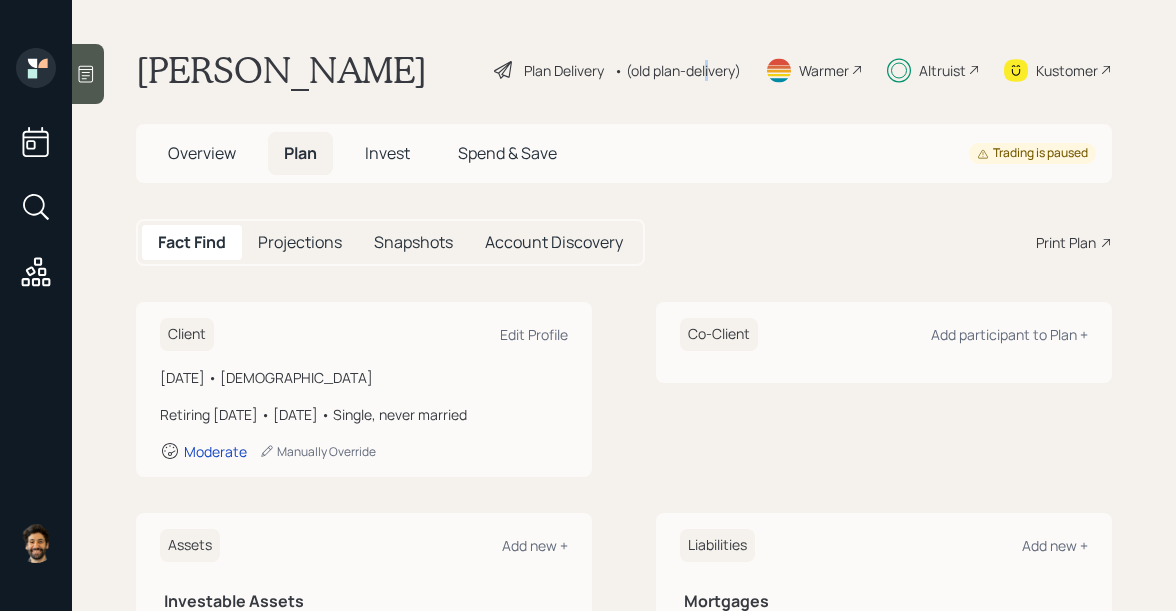 click on "• (old plan-delivery)" at bounding box center (677, 70) 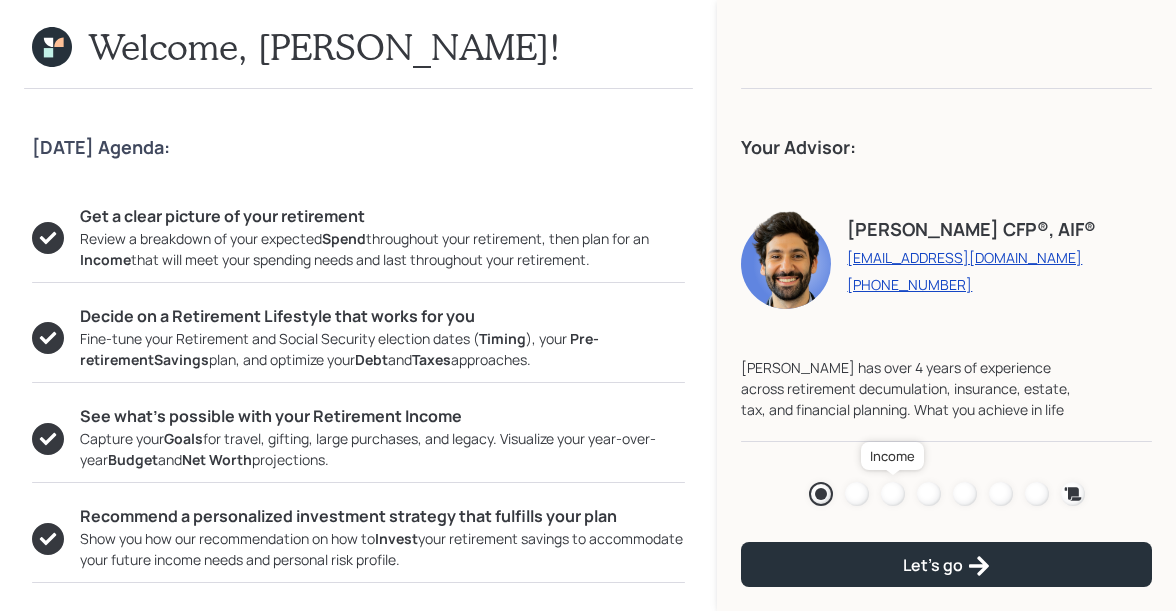 click at bounding box center [893, 494] 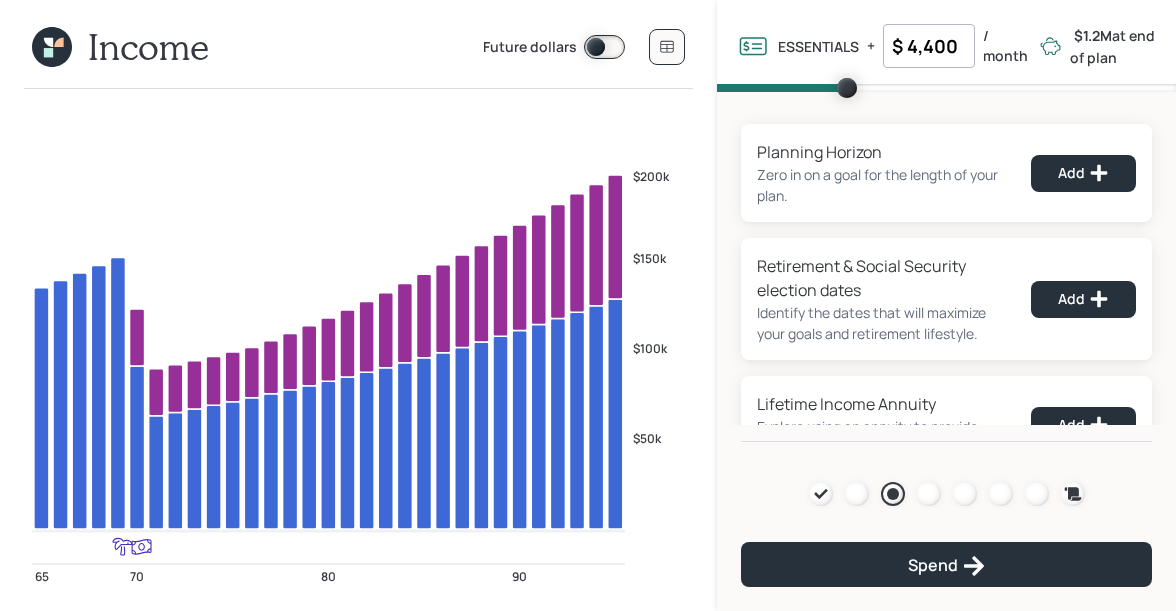 click 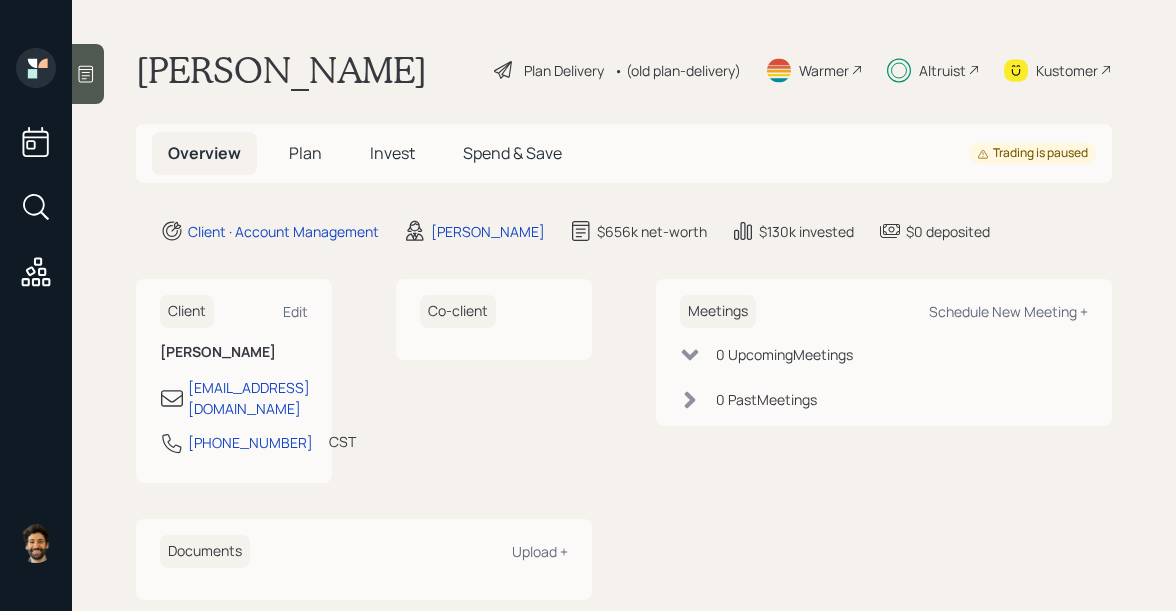 click on "Invest" at bounding box center (392, 153) 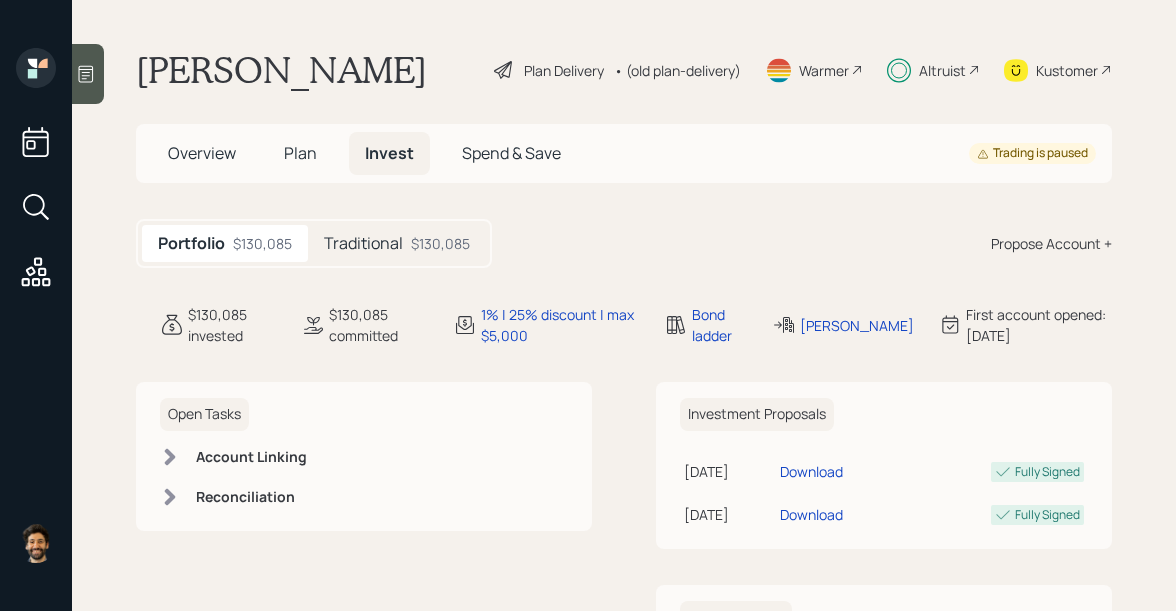 click on "Traditional" at bounding box center (363, 243) 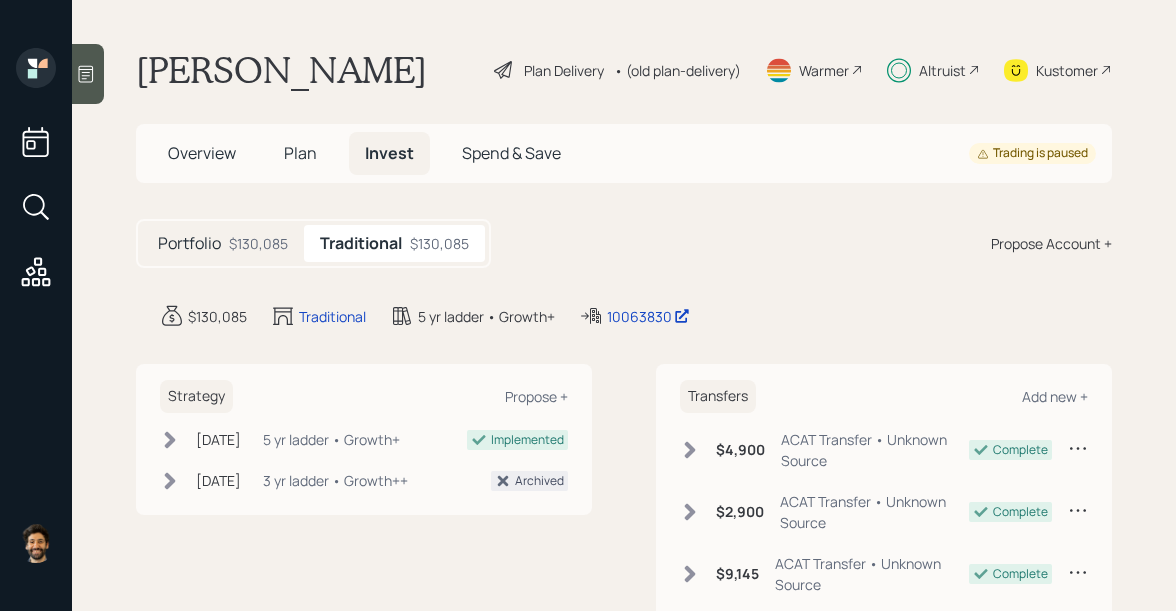 scroll, scrollTop: 120, scrollLeft: 0, axis: vertical 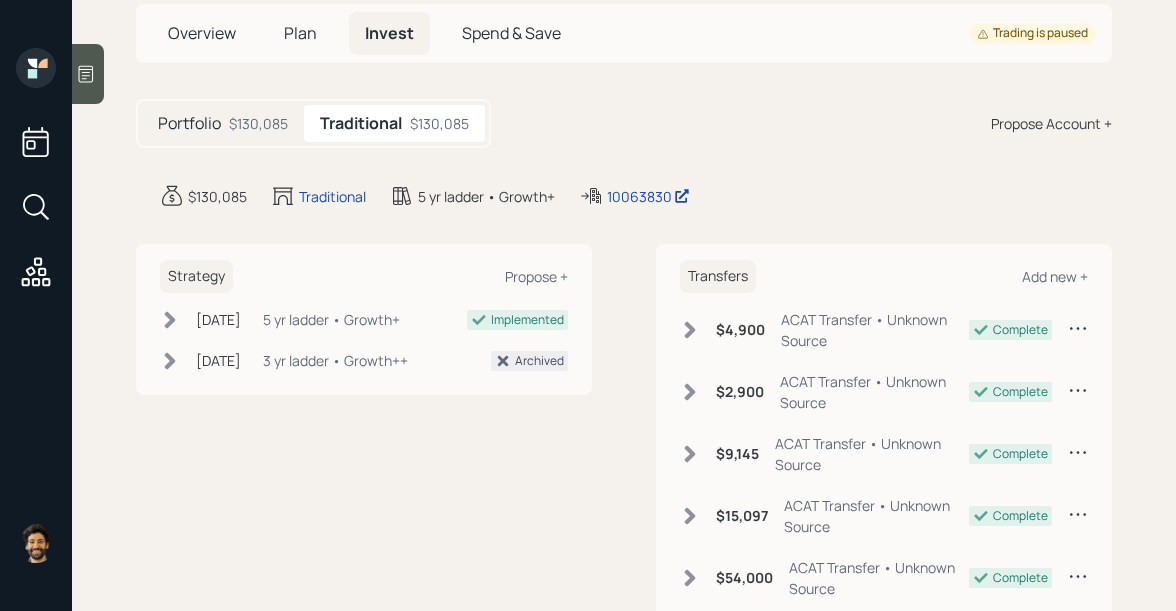 click on "$130,085" at bounding box center (258, 123) 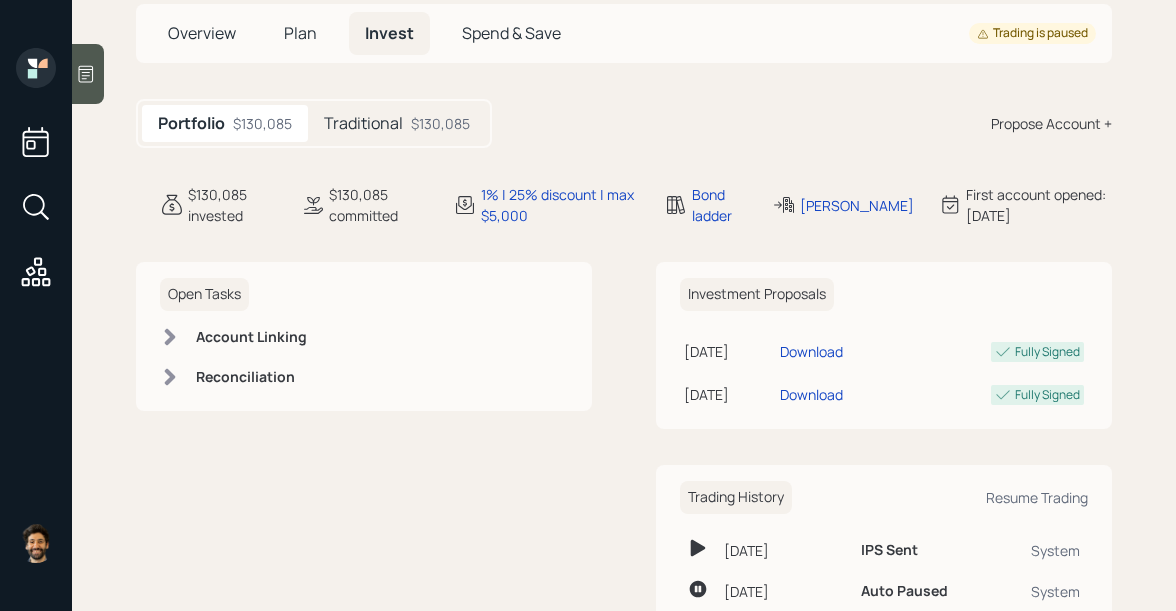 click on "Traditional" at bounding box center (363, 123) 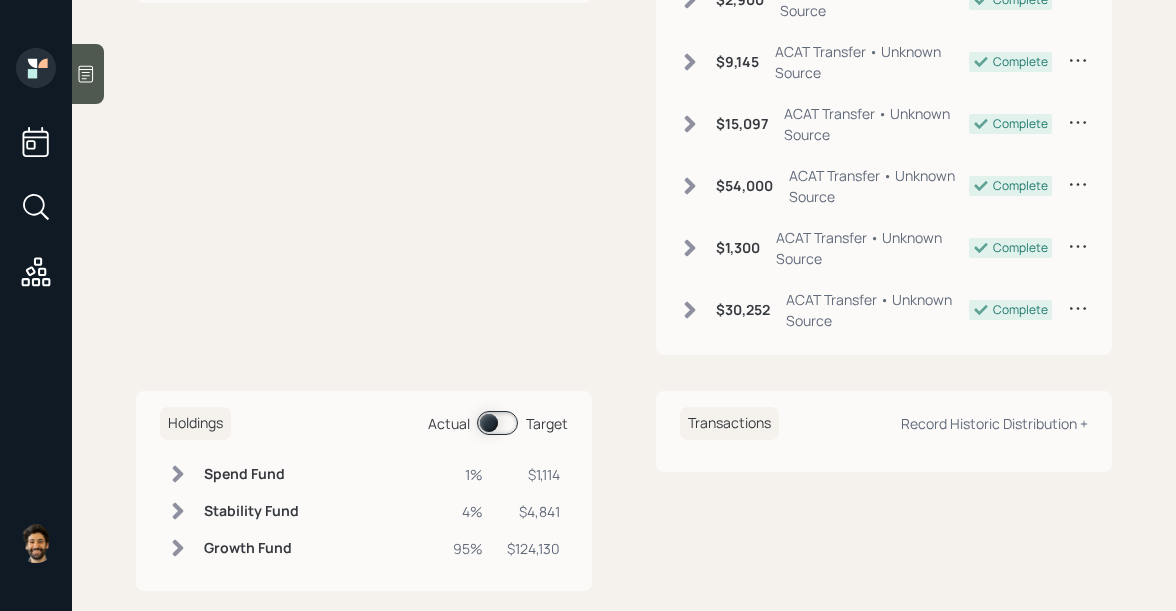 scroll, scrollTop: 540, scrollLeft: 0, axis: vertical 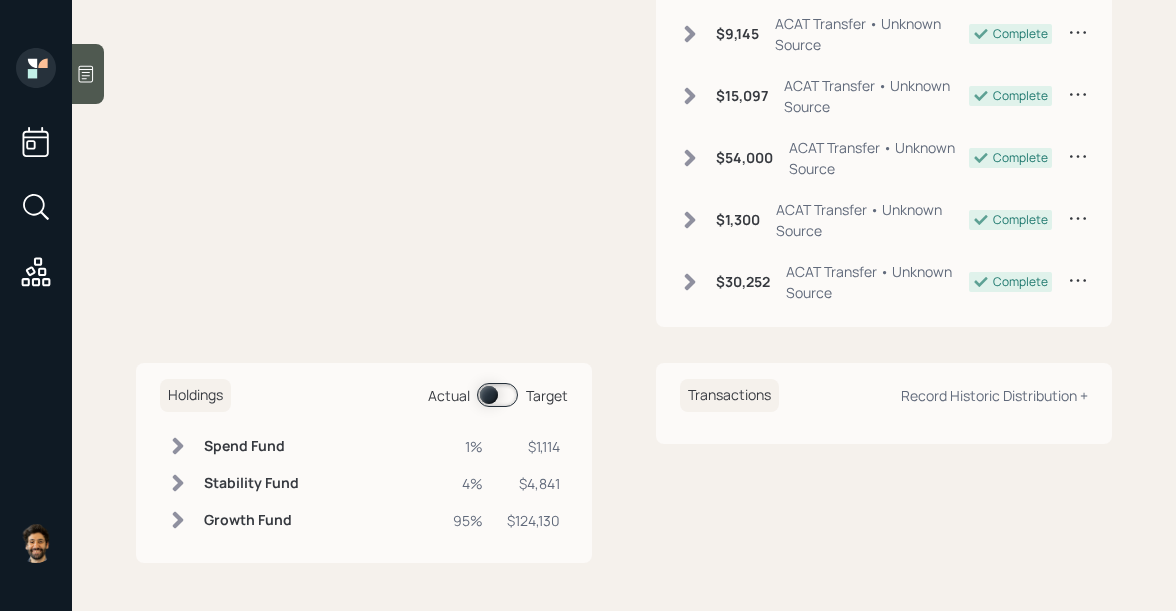 click at bounding box center (497, 395) 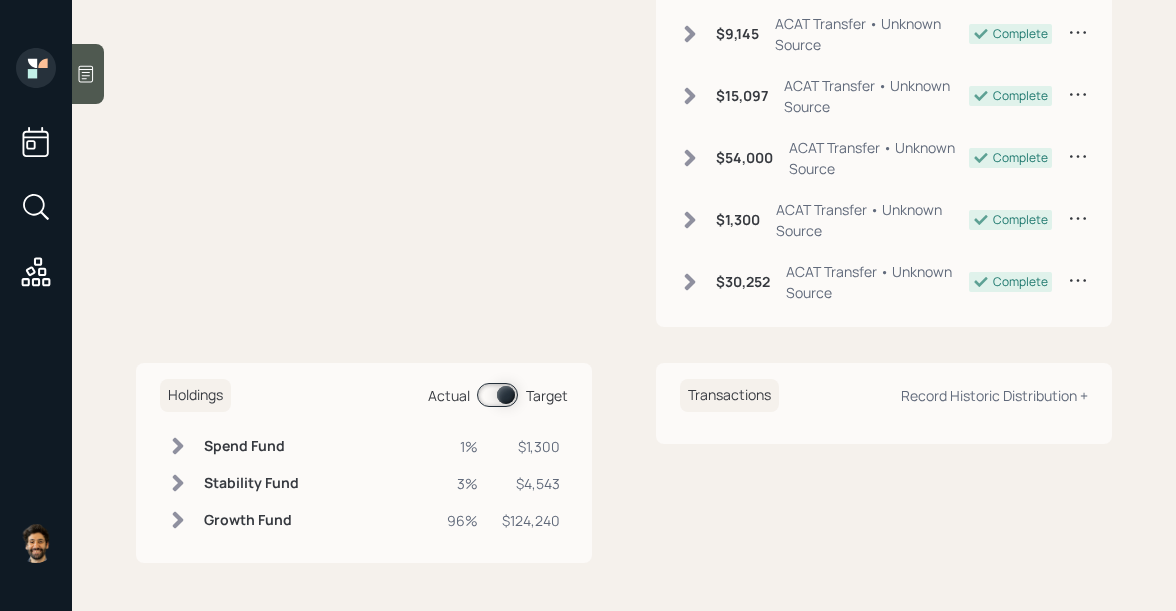 click at bounding box center (497, 395) 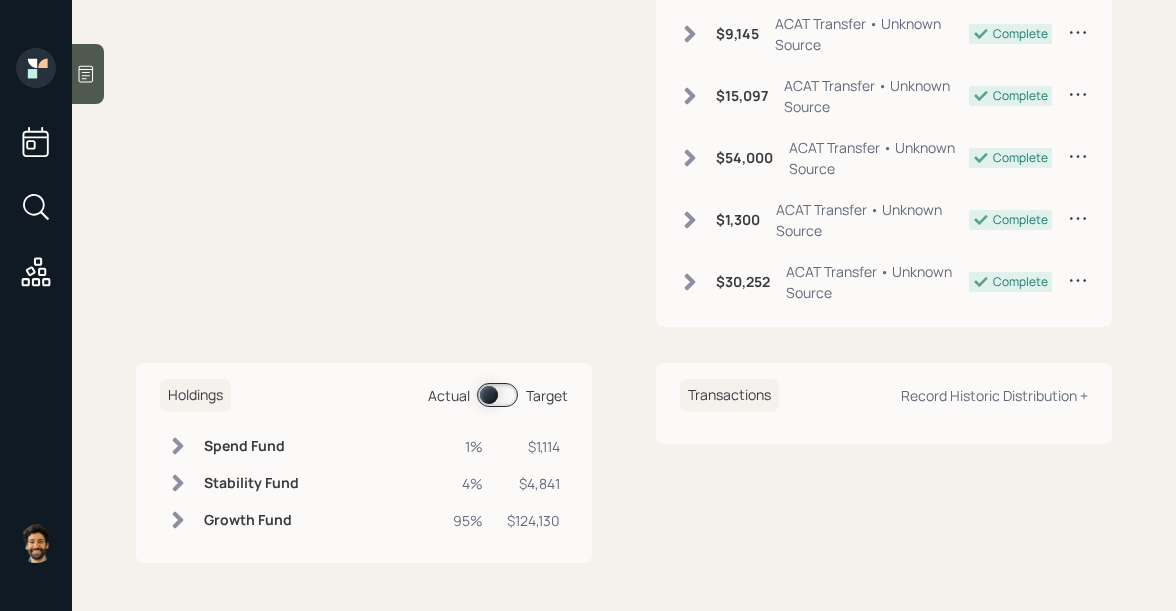 click at bounding box center (497, 395) 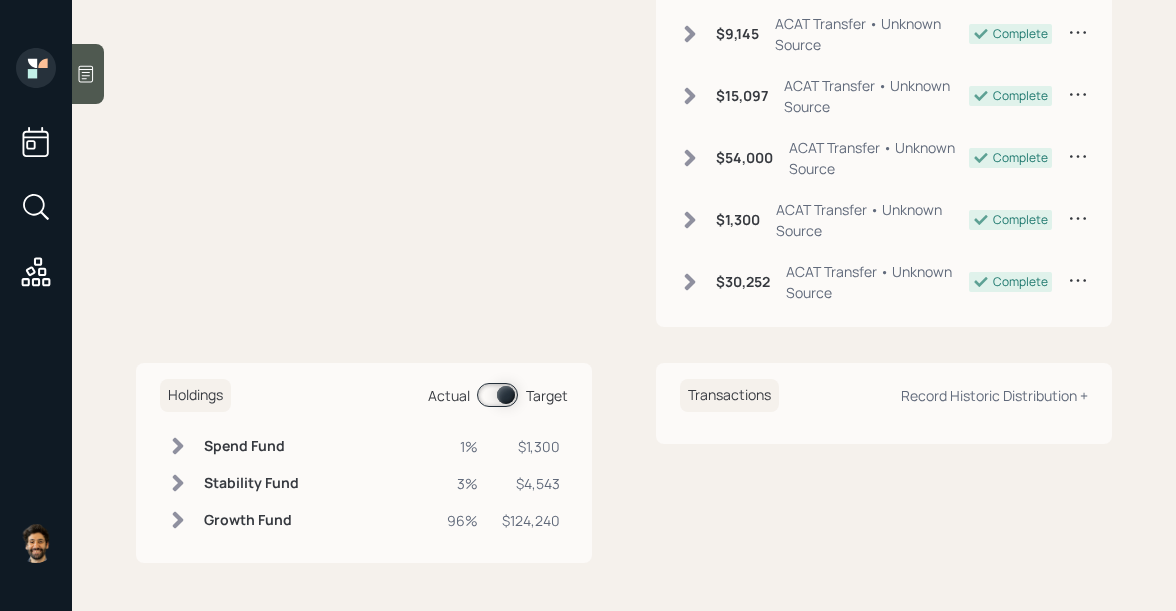 click at bounding box center [497, 395] 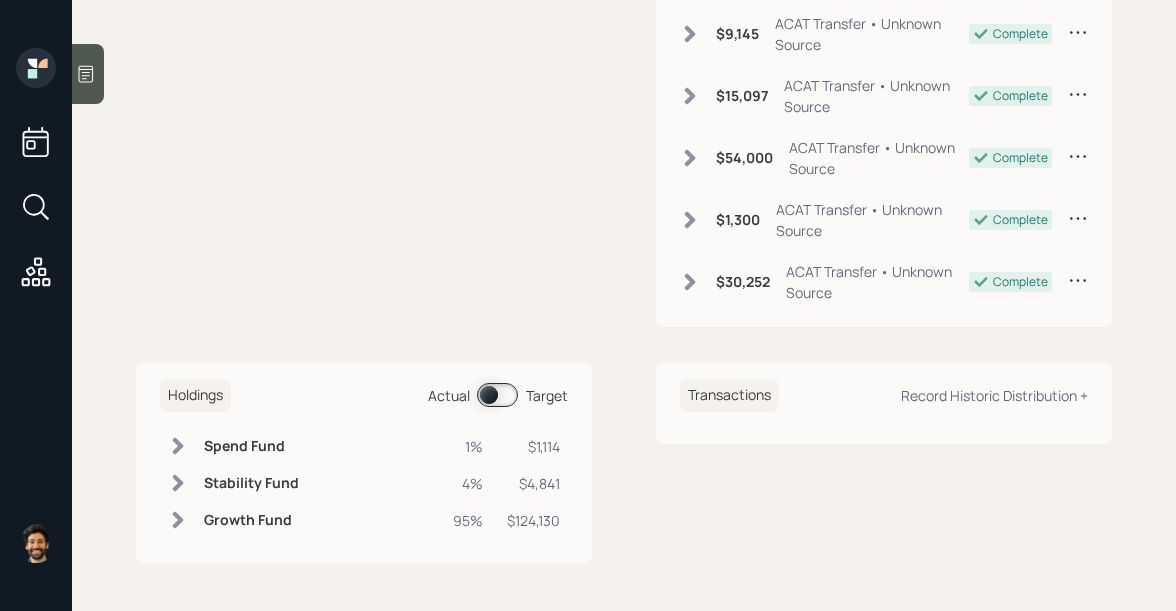 click at bounding box center (497, 395) 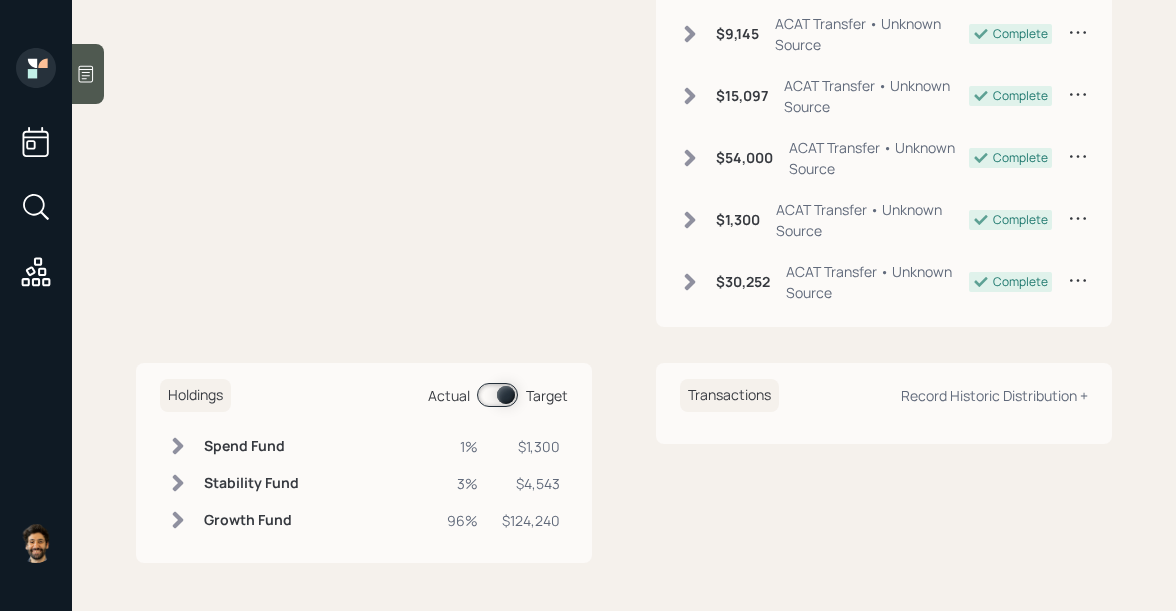 click at bounding box center [497, 395] 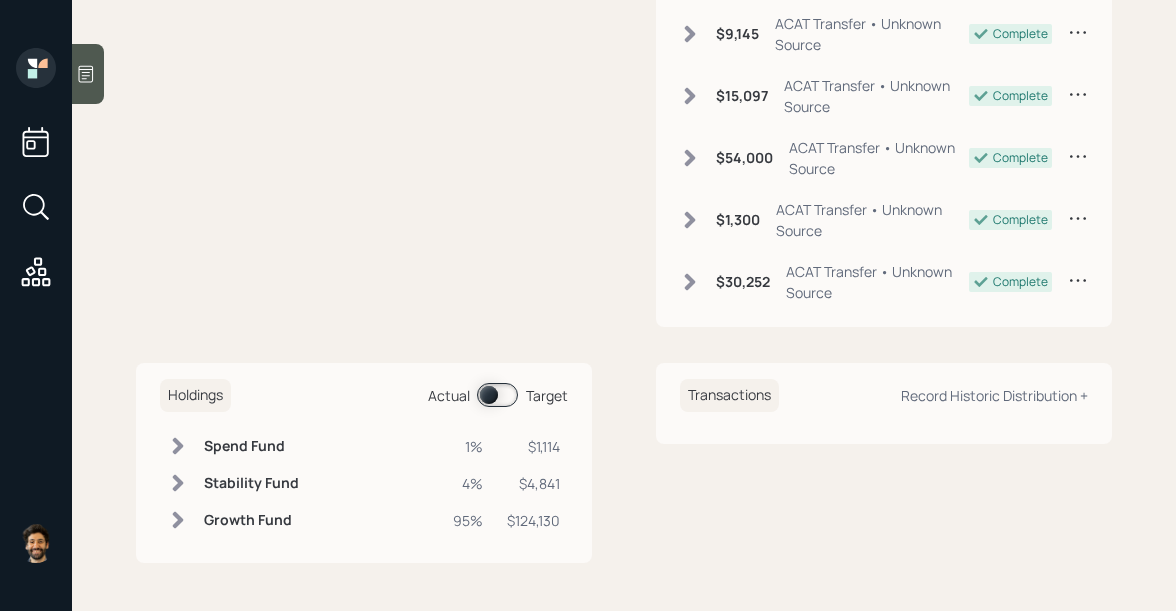 click on "Spend Fund" at bounding box center (251, 446) 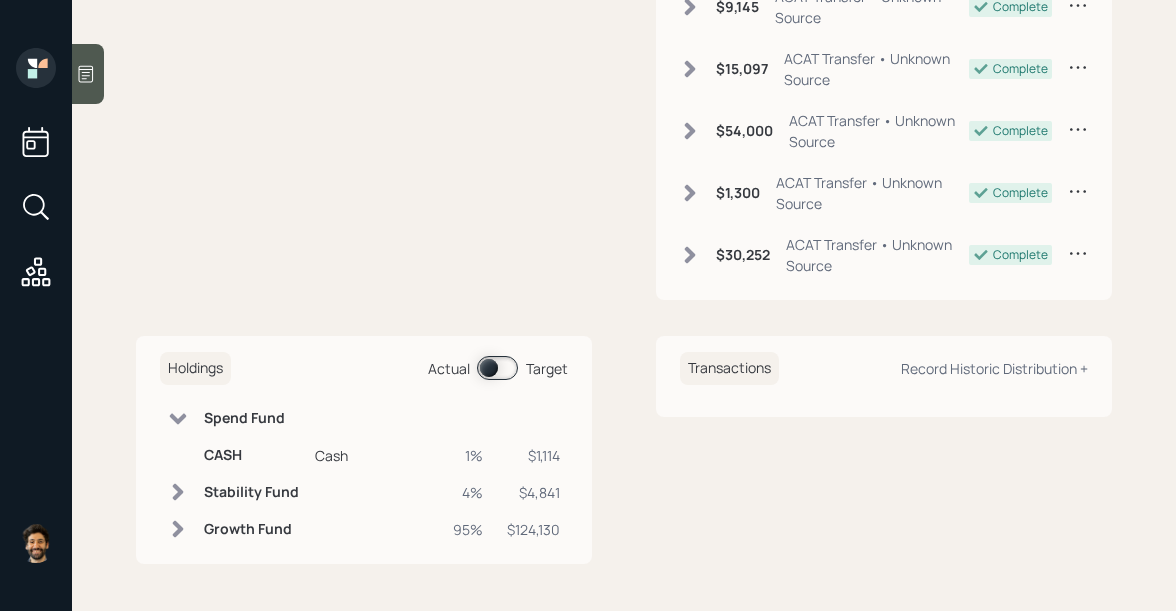 click at bounding box center [497, 368] 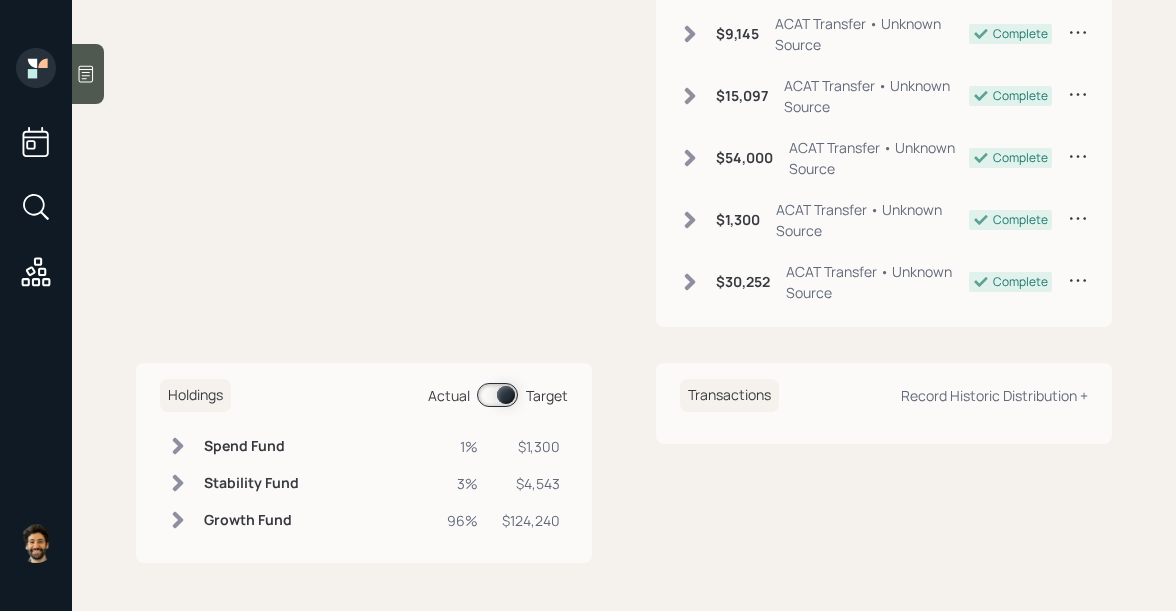 click on "Spend Fund" at bounding box center [251, 446] 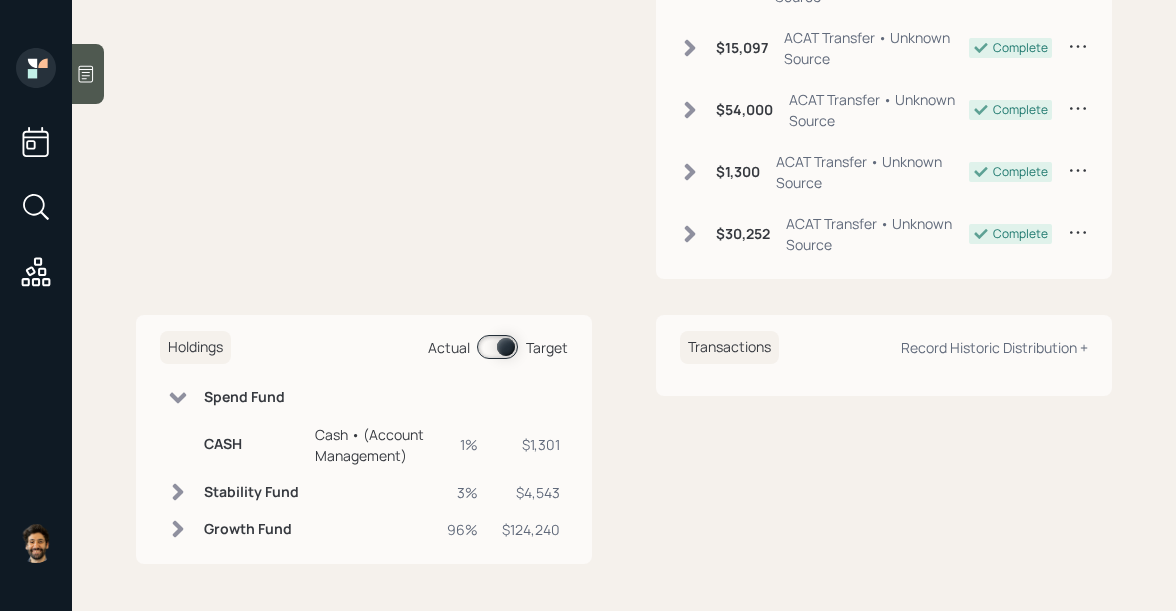 click on "Spend Fund" at bounding box center [251, 397] 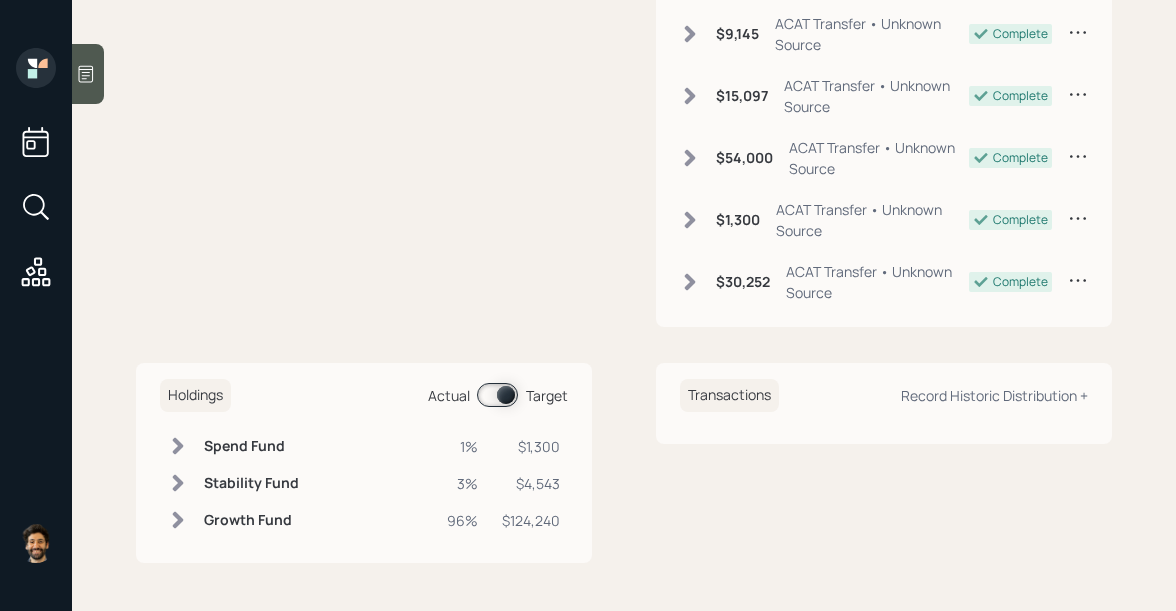 click on "Stability Fund" at bounding box center [251, 483] 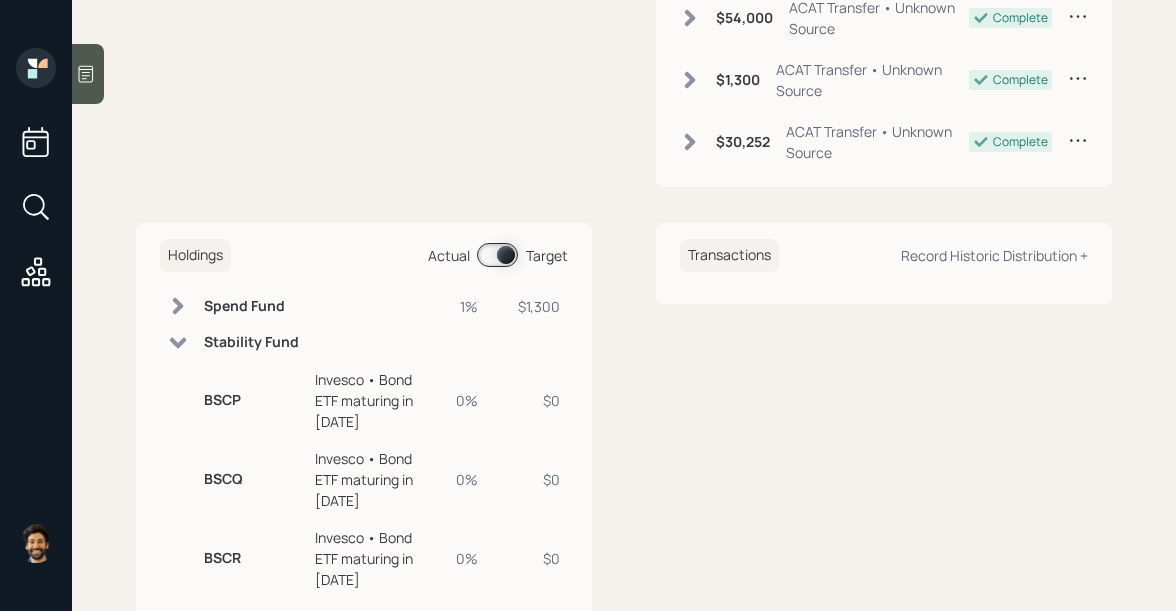 click at bounding box center (497, 255) 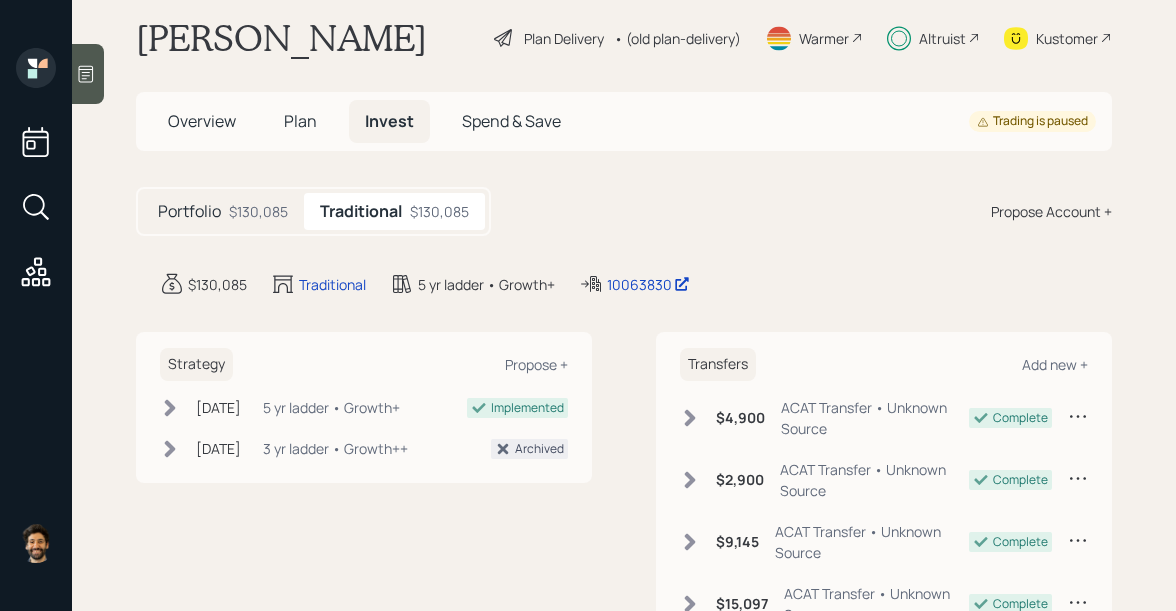 scroll, scrollTop: 28, scrollLeft: 0, axis: vertical 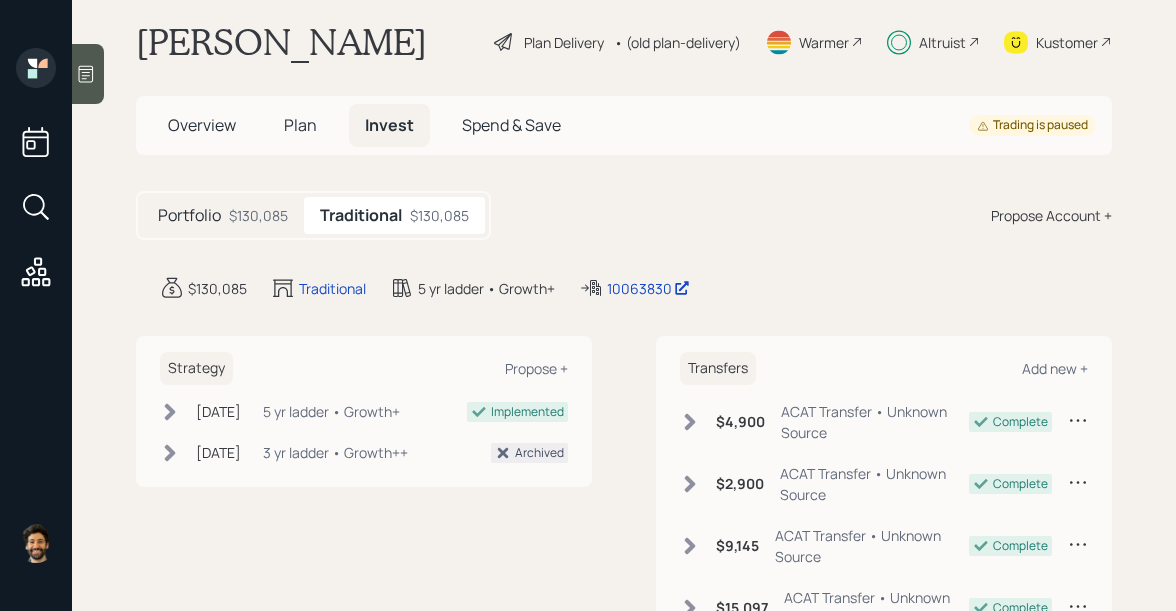 click on "Plan" at bounding box center (300, 125) 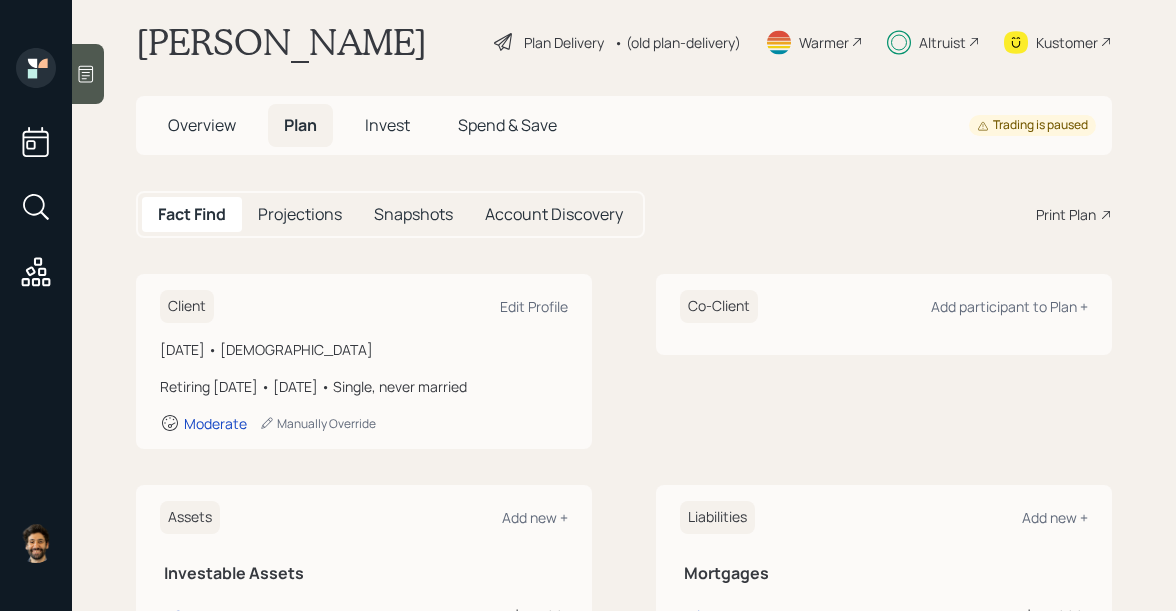 click on "Invest" at bounding box center (387, 125) 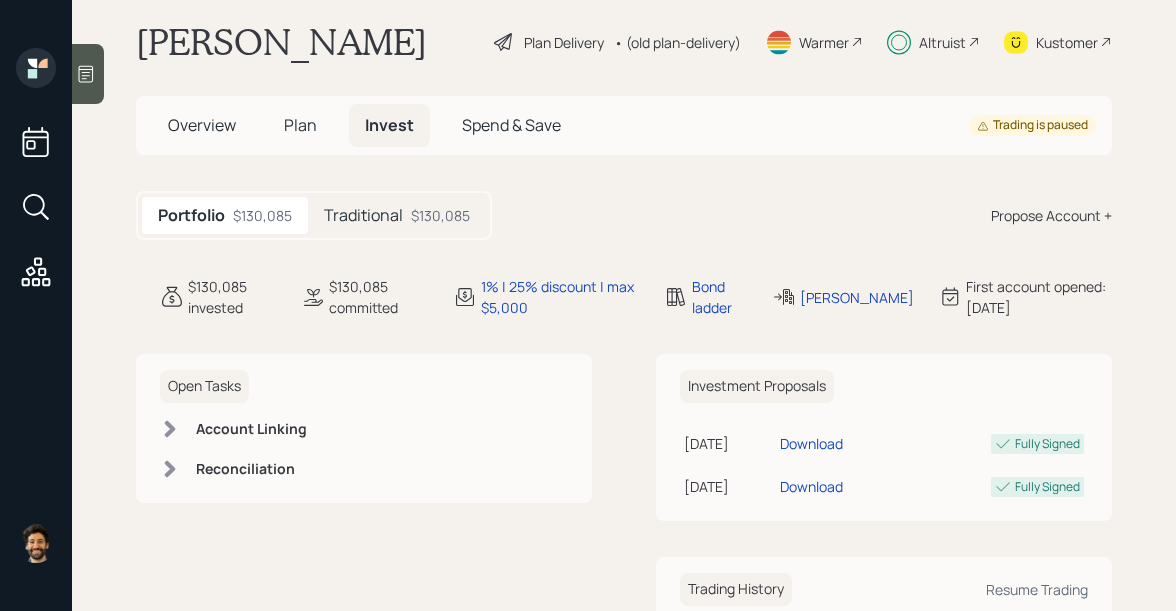 click on "Overview Plan Invest Spend & Save" at bounding box center (364, 125) 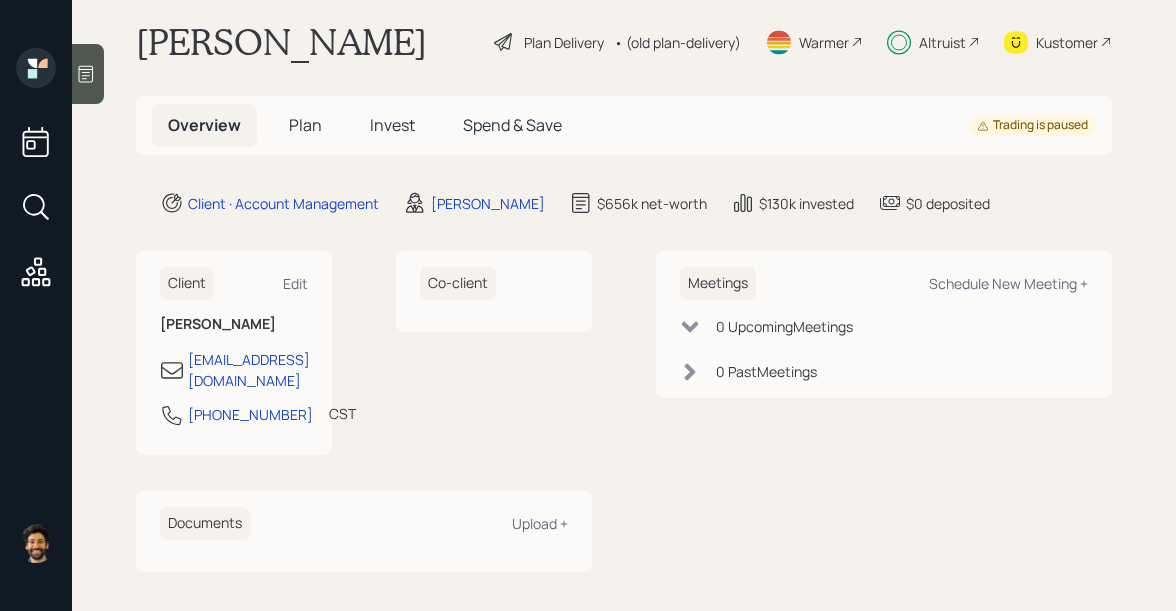 click on "Plan" at bounding box center (305, 125) 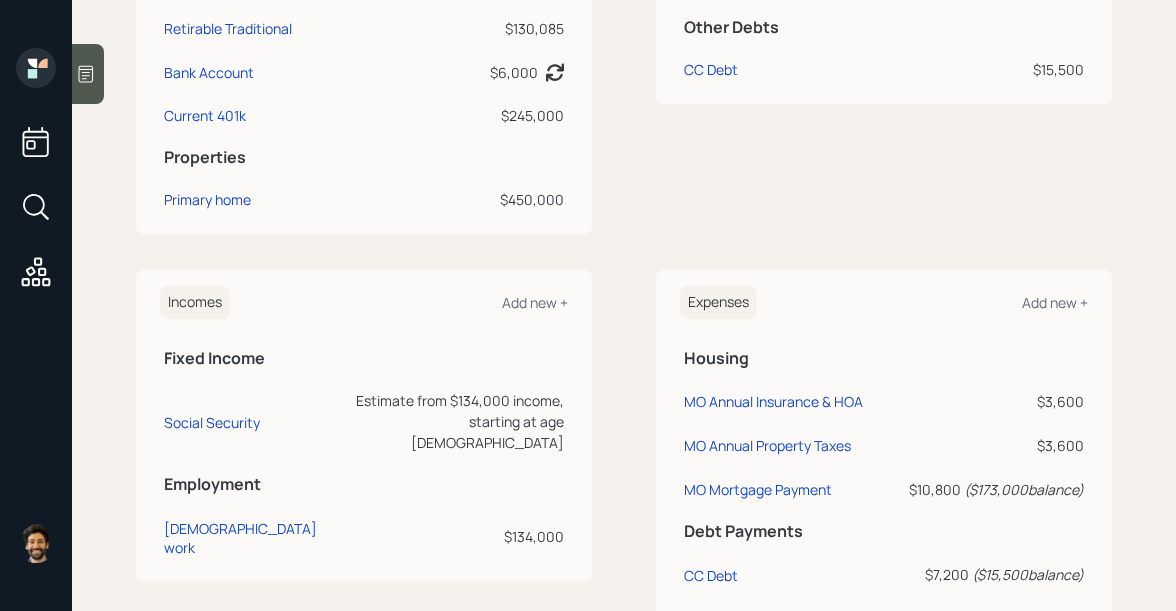 scroll, scrollTop: 98, scrollLeft: 0, axis: vertical 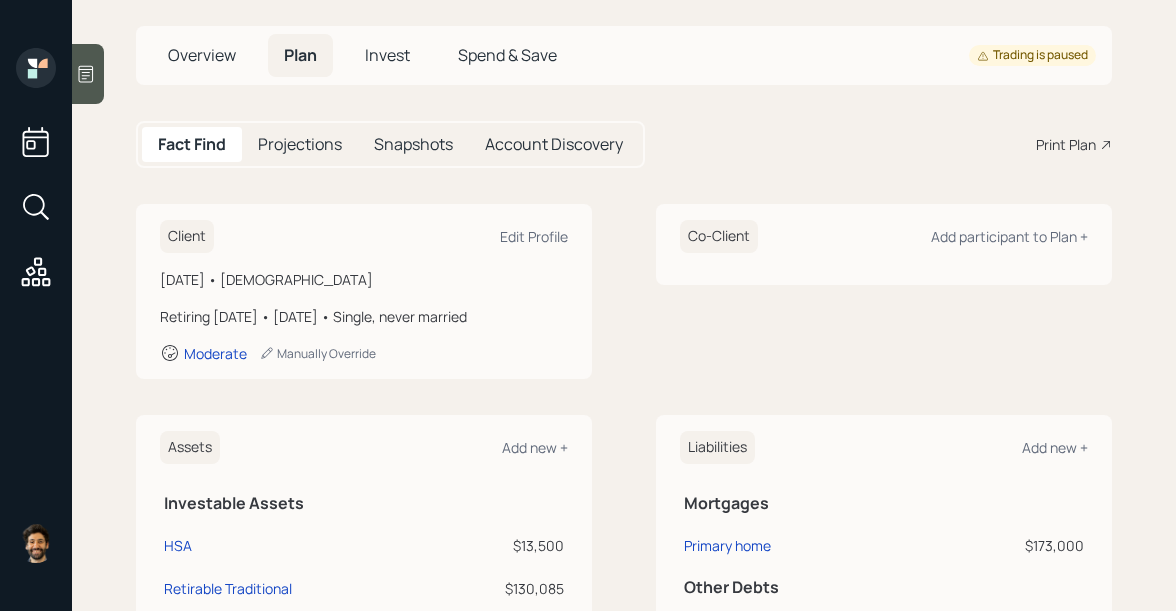 click on "Invest" at bounding box center (387, 55) 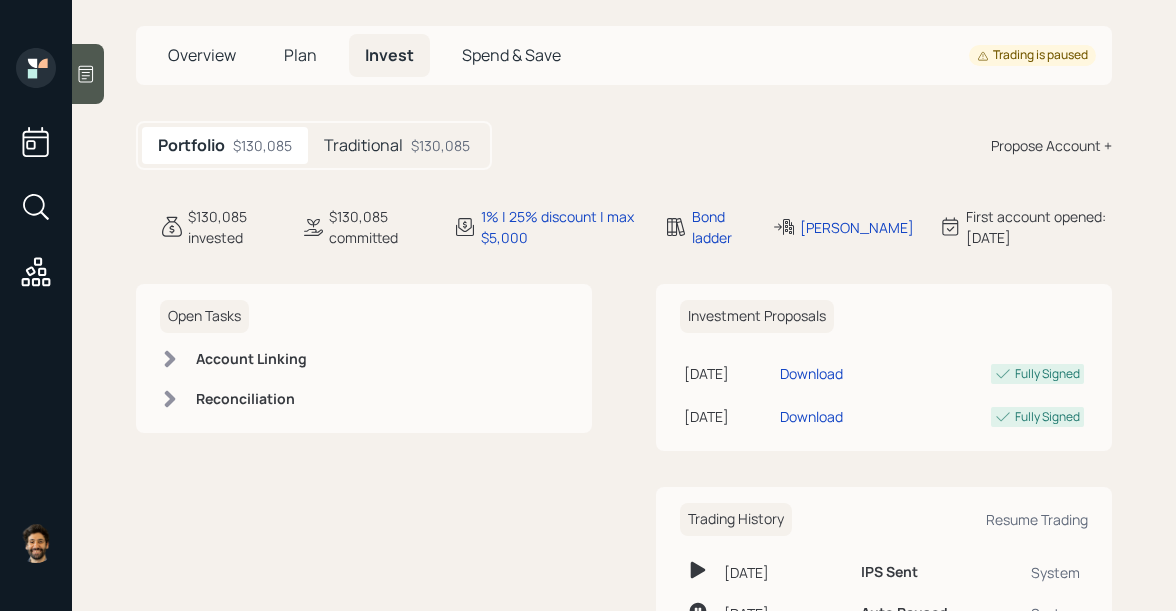 scroll, scrollTop: 388, scrollLeft: 0, axis: vertical 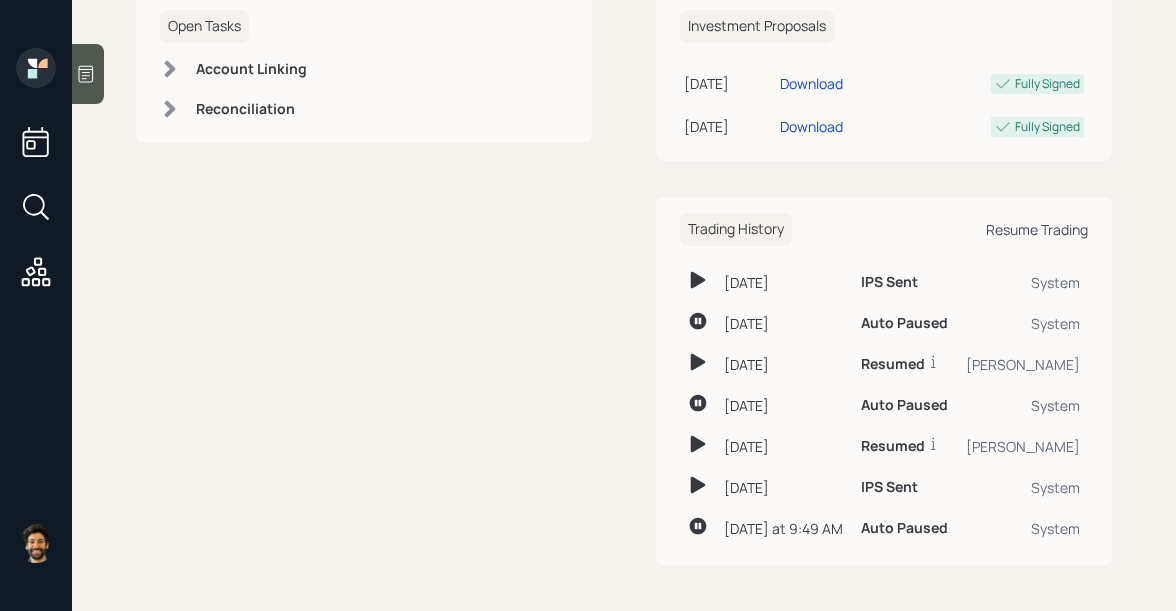 click on "Resume Trading" at bounding box center [1037, 229] 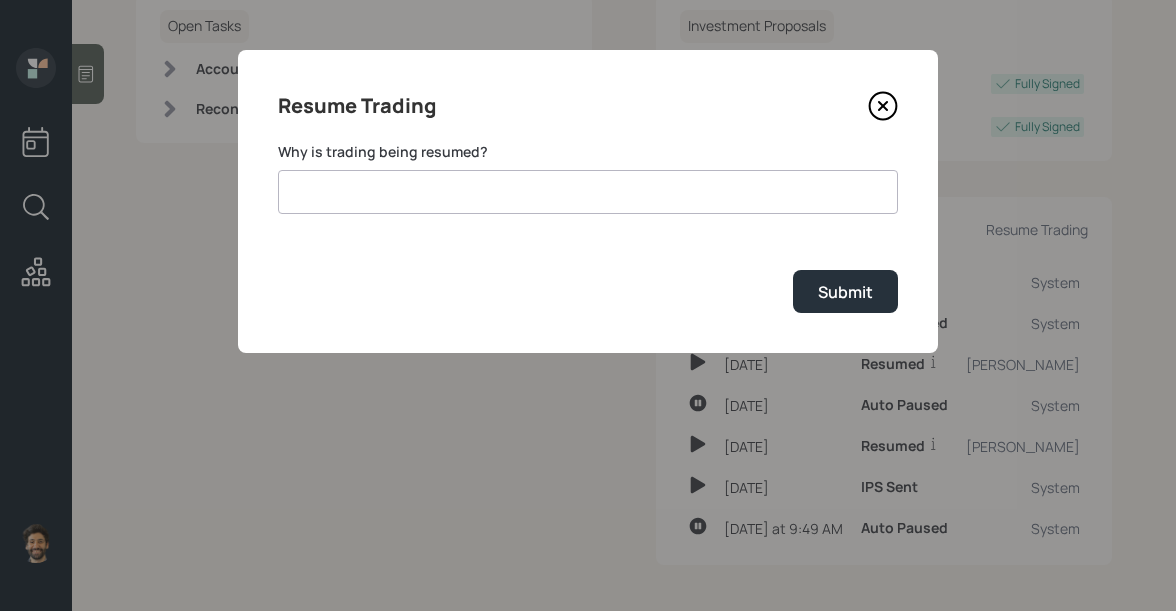 click at bounding box center [588, 192] 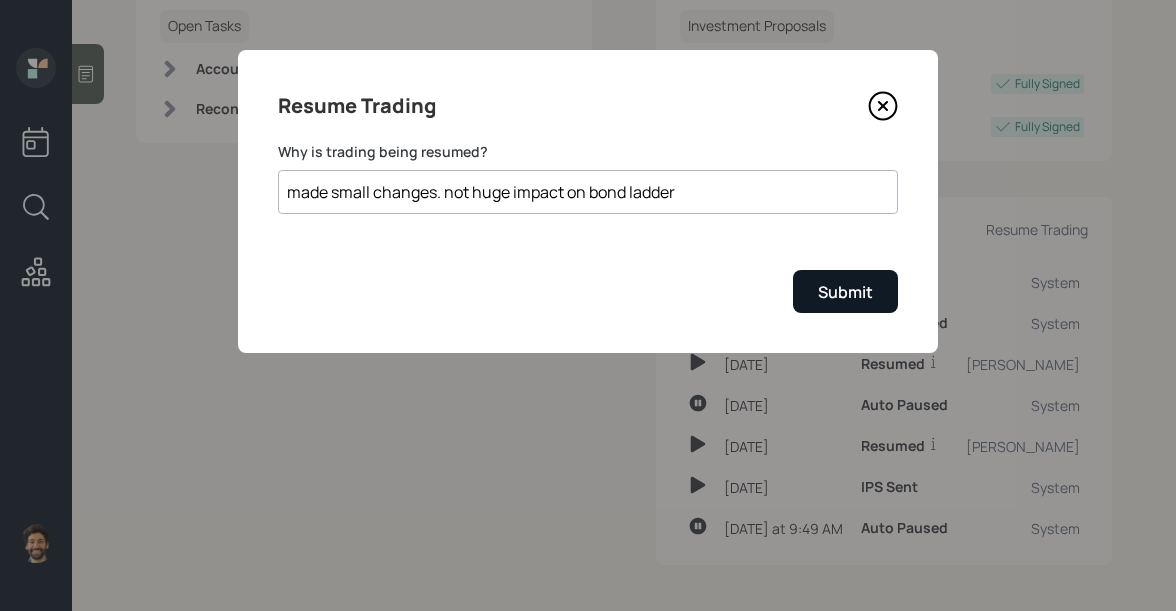 type on "made small changes. not huge impact on bond ladder" 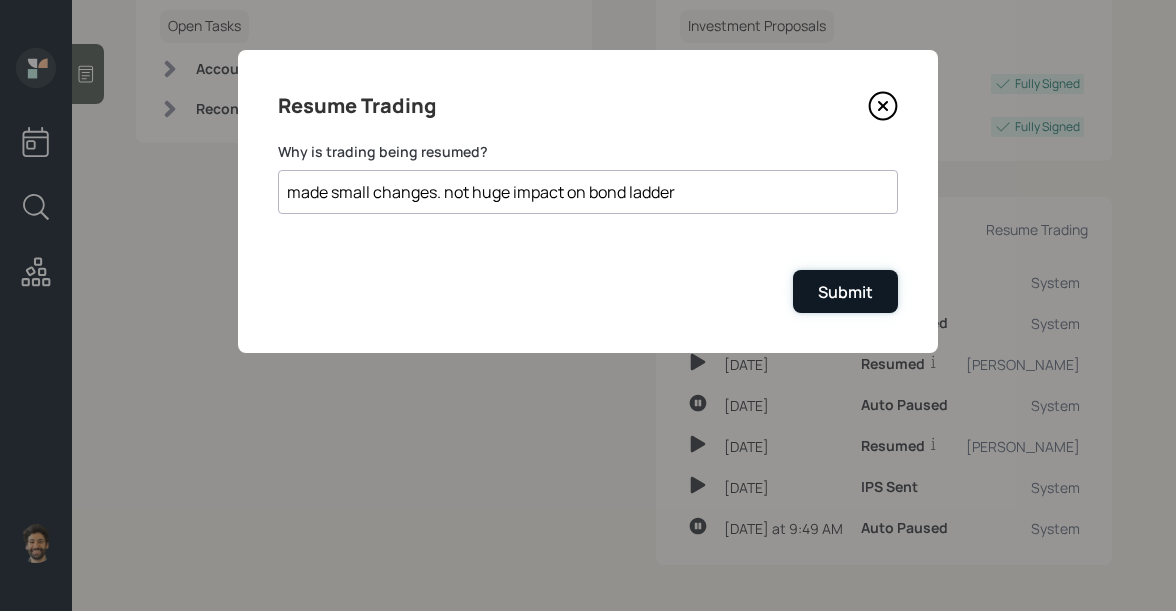 click on "Submit" at bounding box center [845, 291] 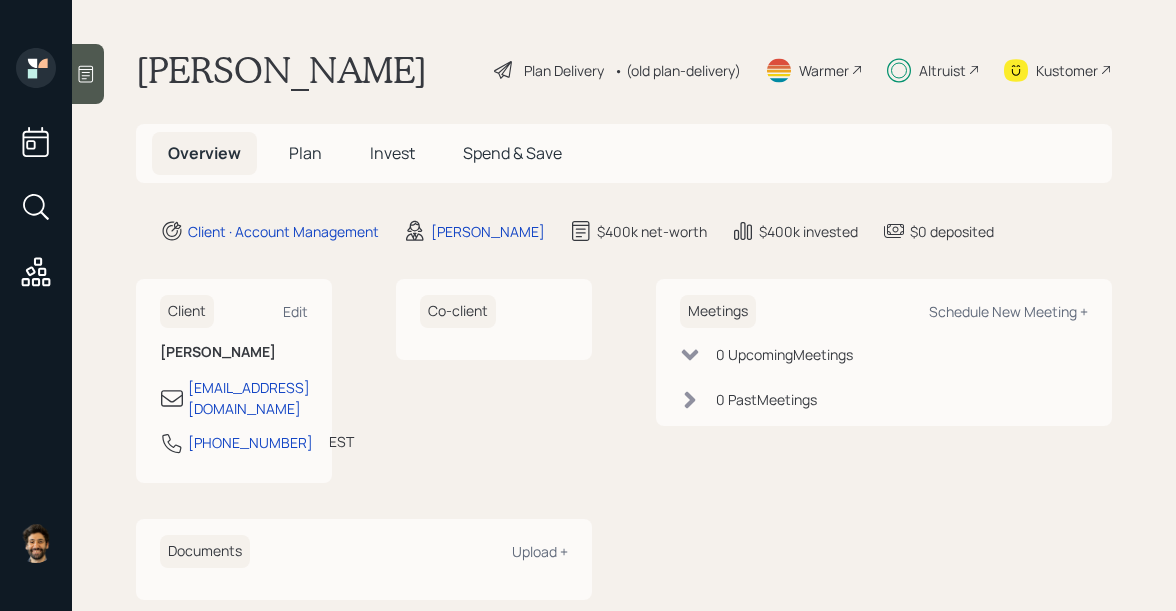 scroll, scrollTop: 0, scrollLeft: 0, axis: both 